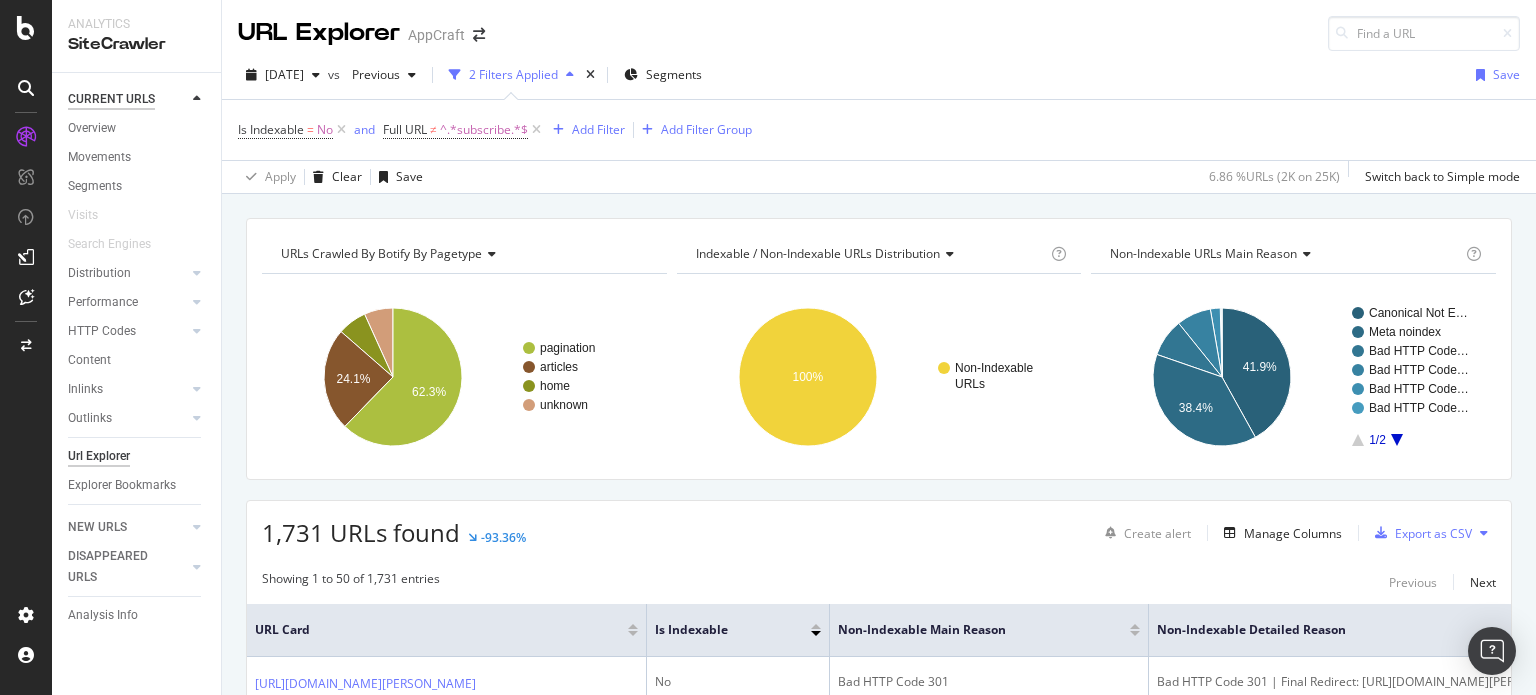 scroll, scrollTop: 0, scrollLeft: 0, axis: both 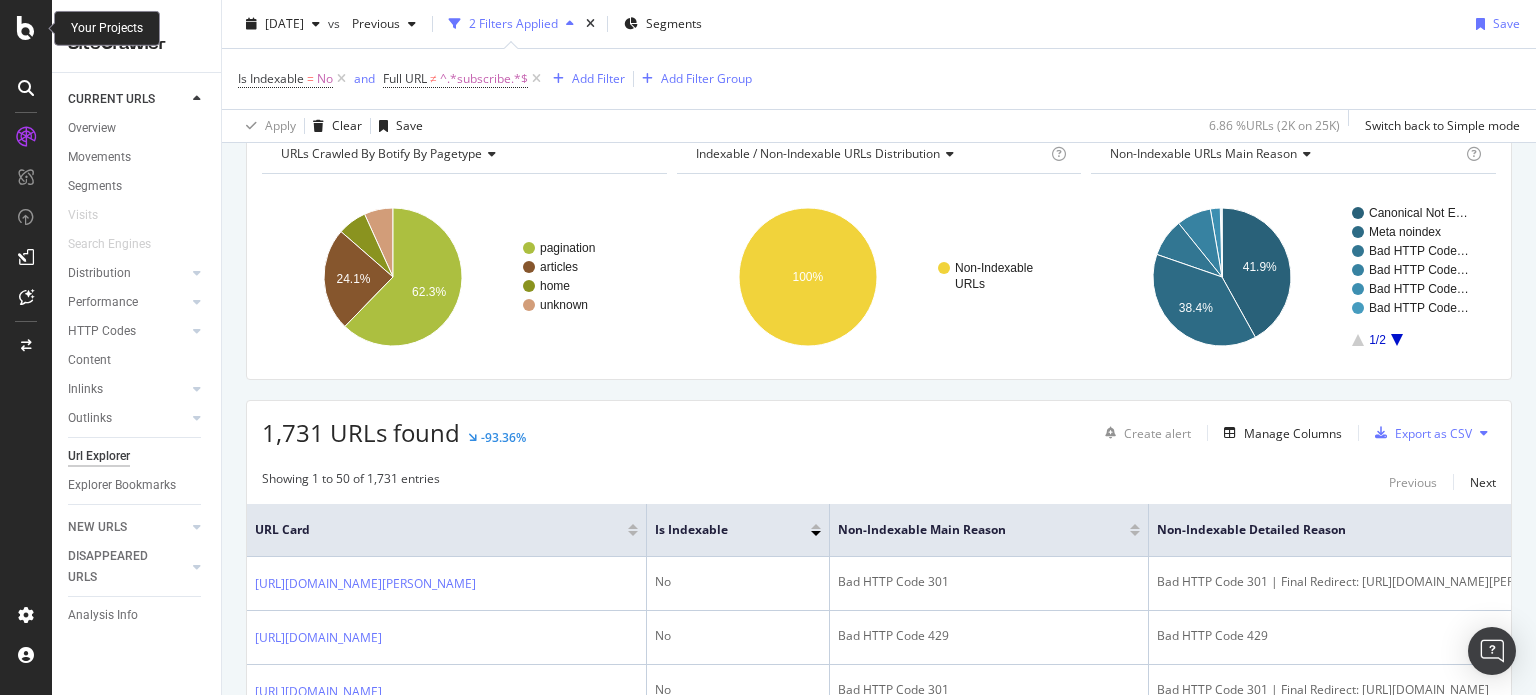 click at bounding box center (26, 28) 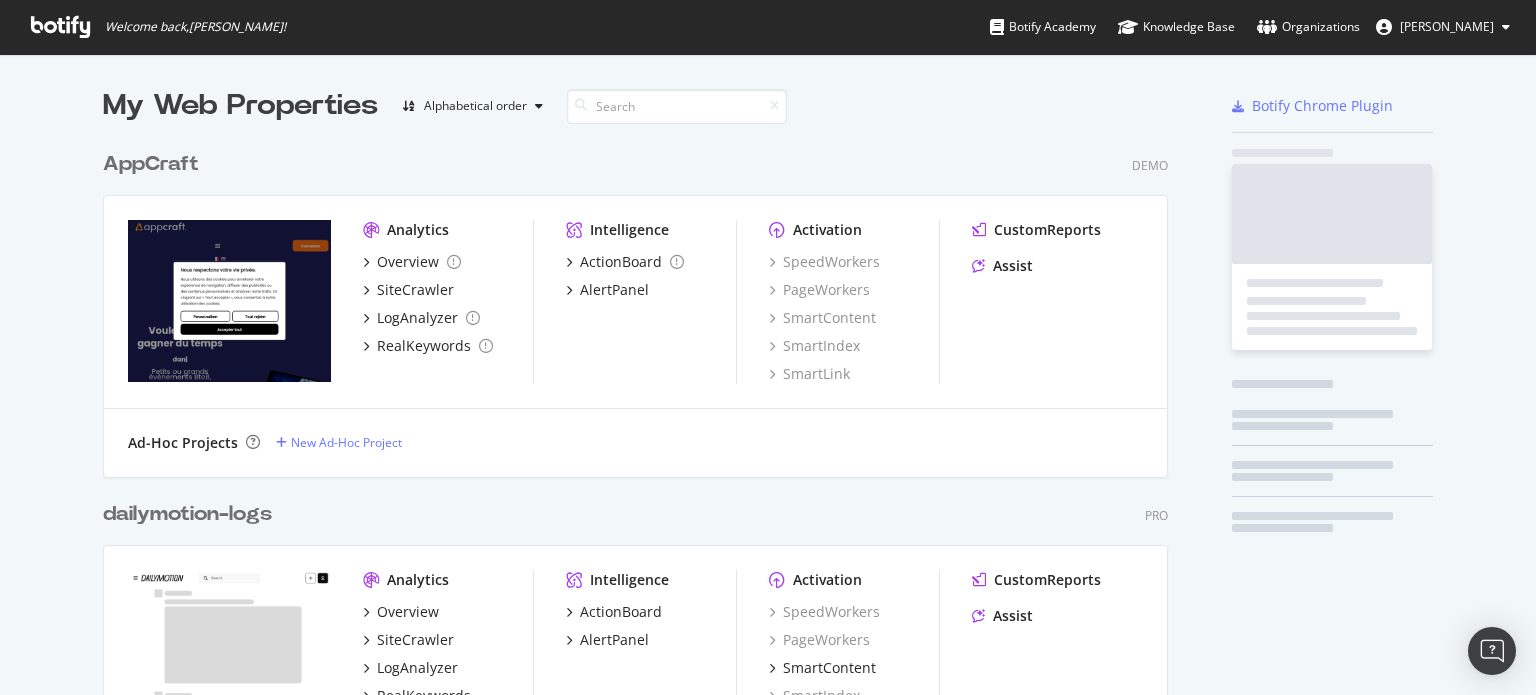 scroll, scrollTop: 16, scrollLeft: 16, axis: both 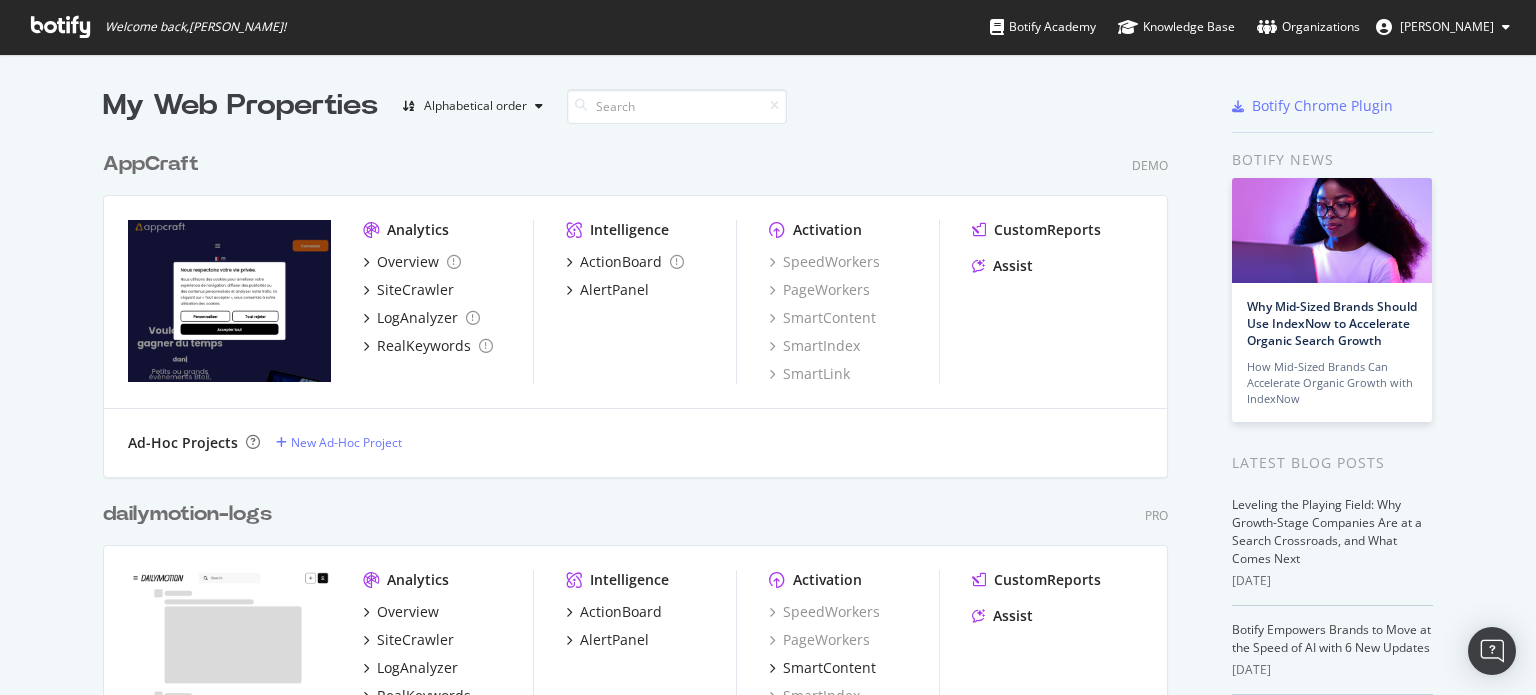 click on "AppCraft" at bounding box center (151, 164) 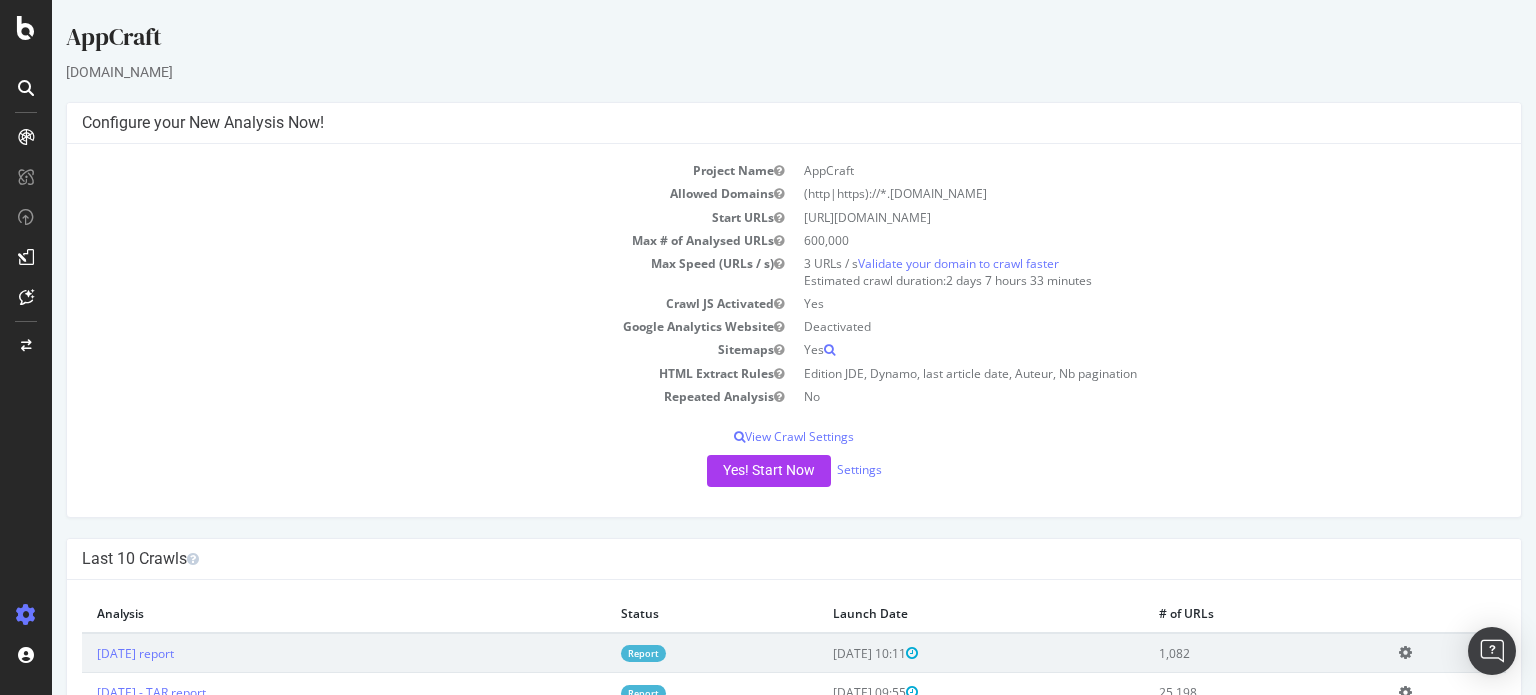 scroll, scrollTop: 0, scrollLeft: 0, axis: both 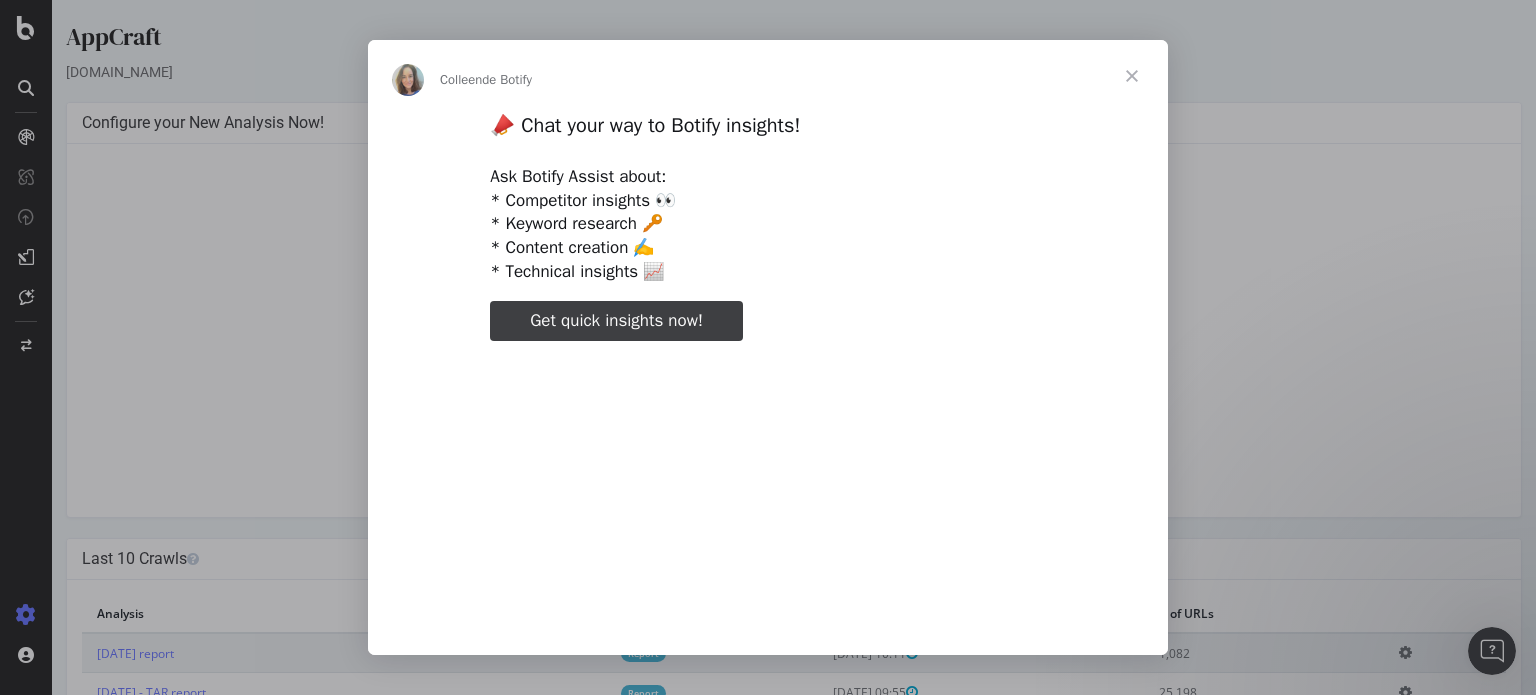 click at bounding box center (1132, 76) 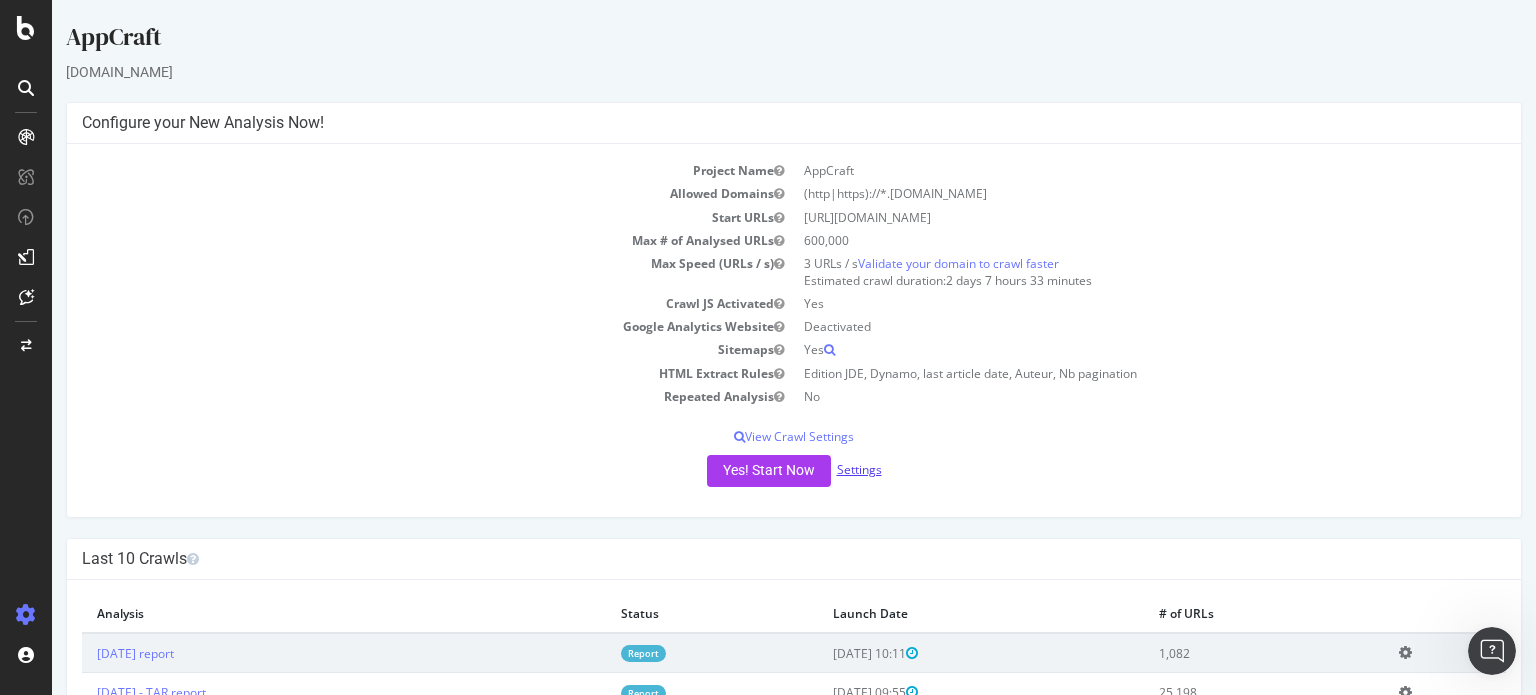 click on "Settings" at bounding box center [859, 469] 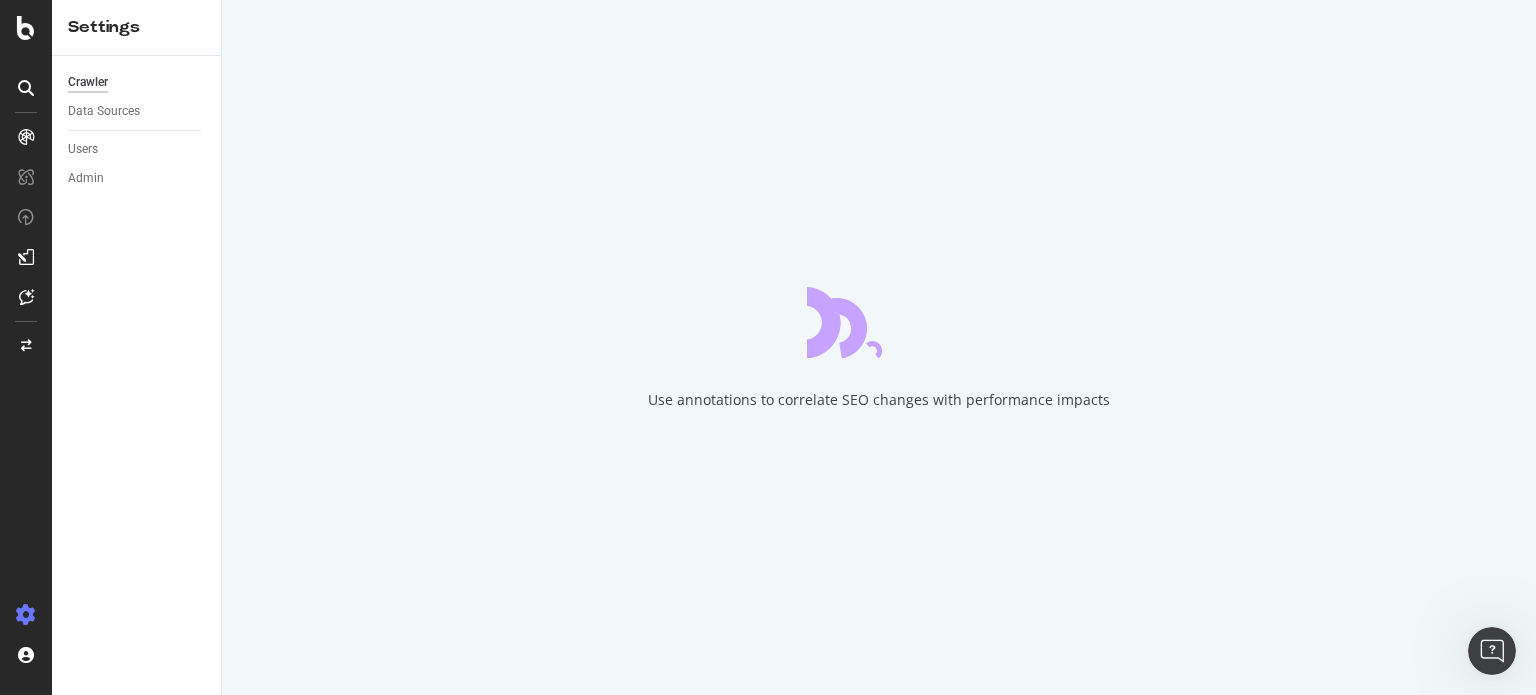 scroll, scrollTop: 0, scrollLeft: 0, axis: both 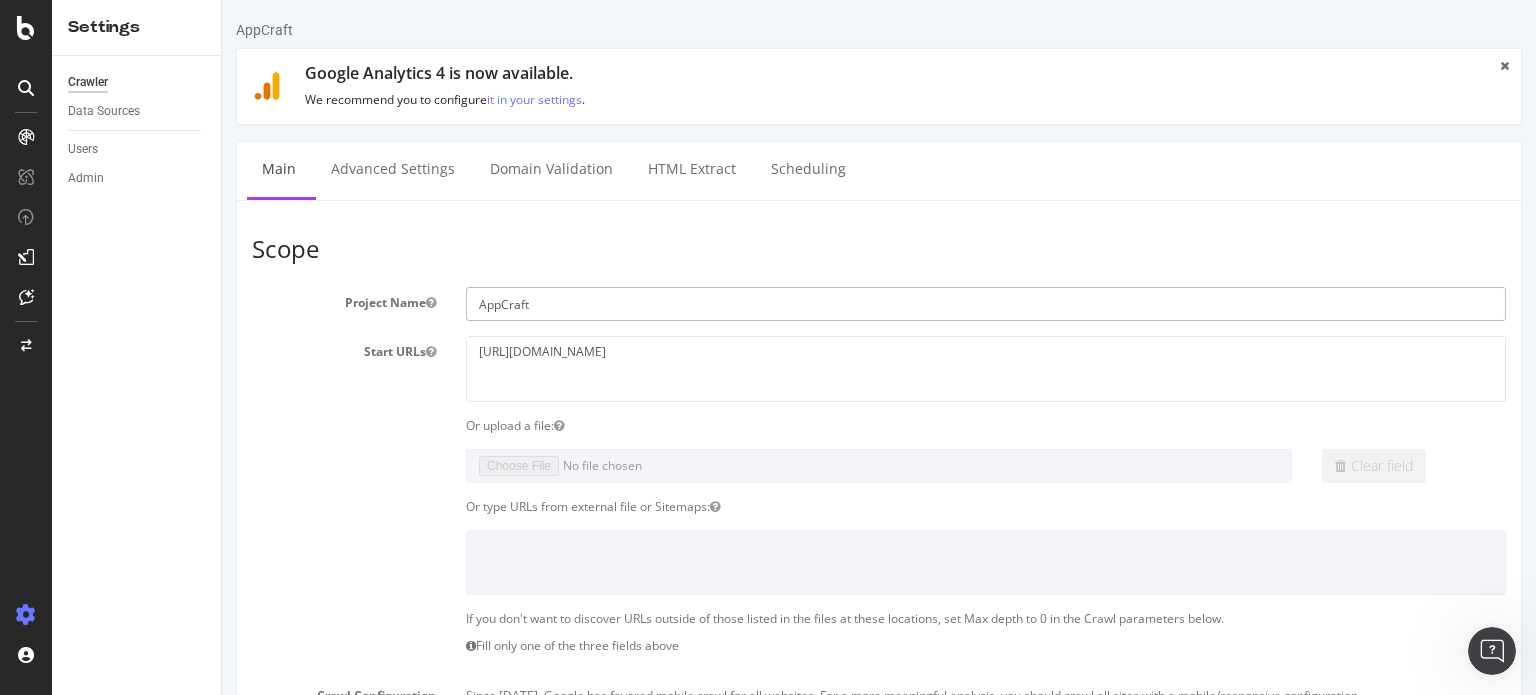 click on "AppCraft" at bounding box center [986, 304] 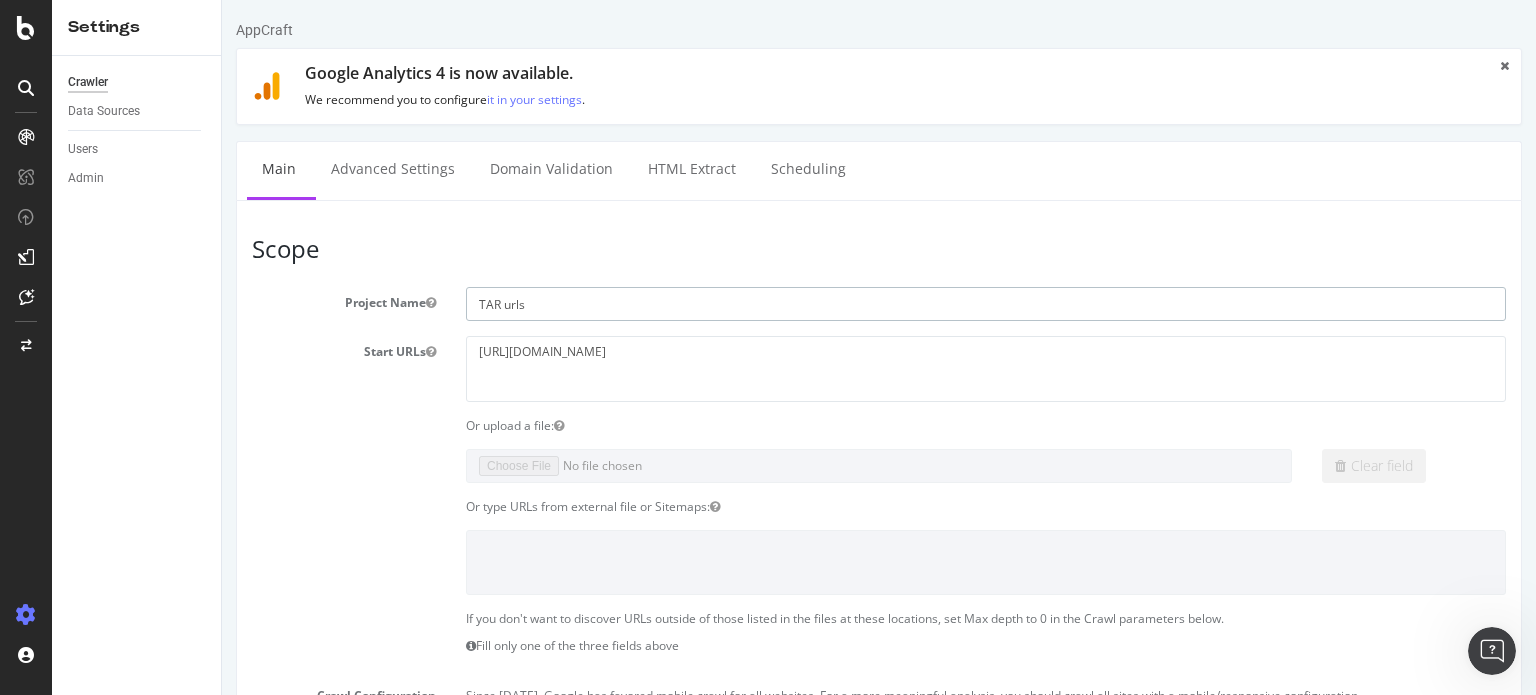 type on "TAR urls" 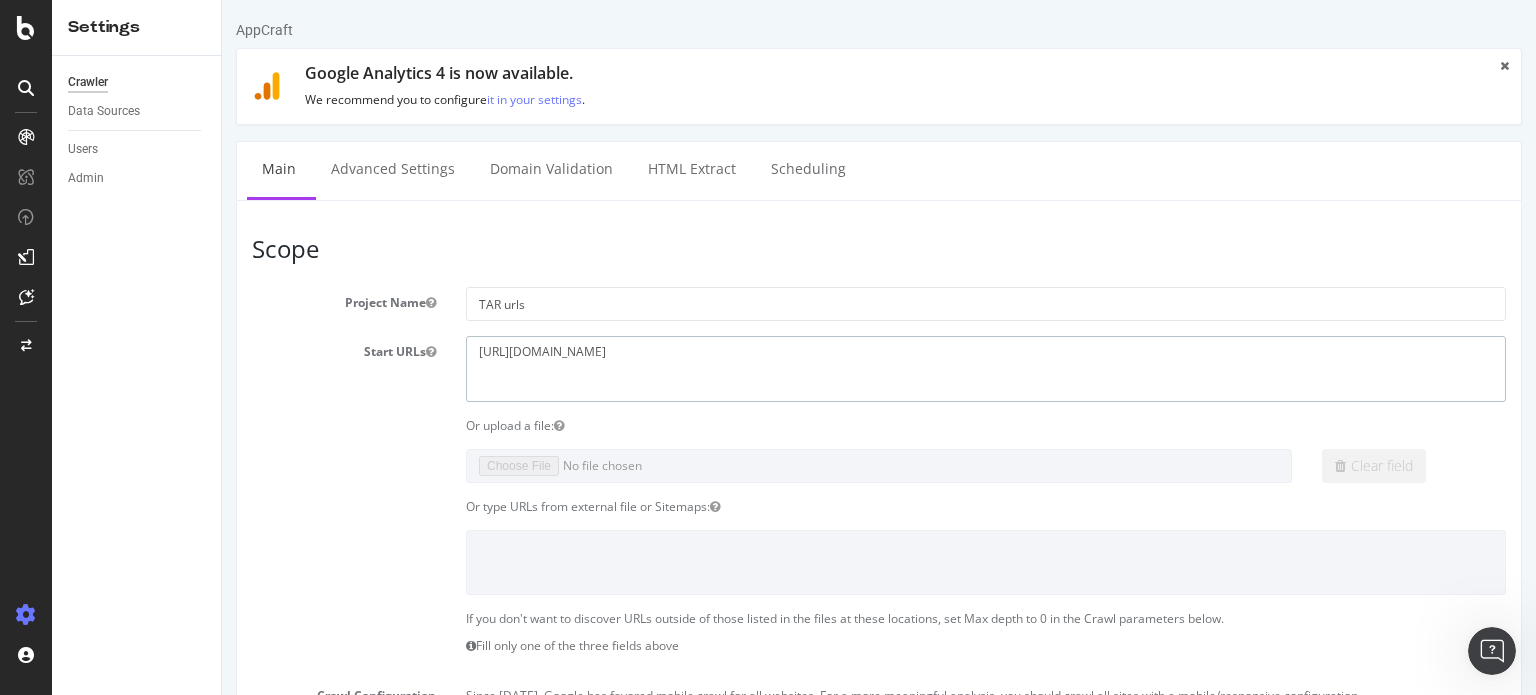 click on "https://www.appcraft.events/" at bounding box center (986, 368) 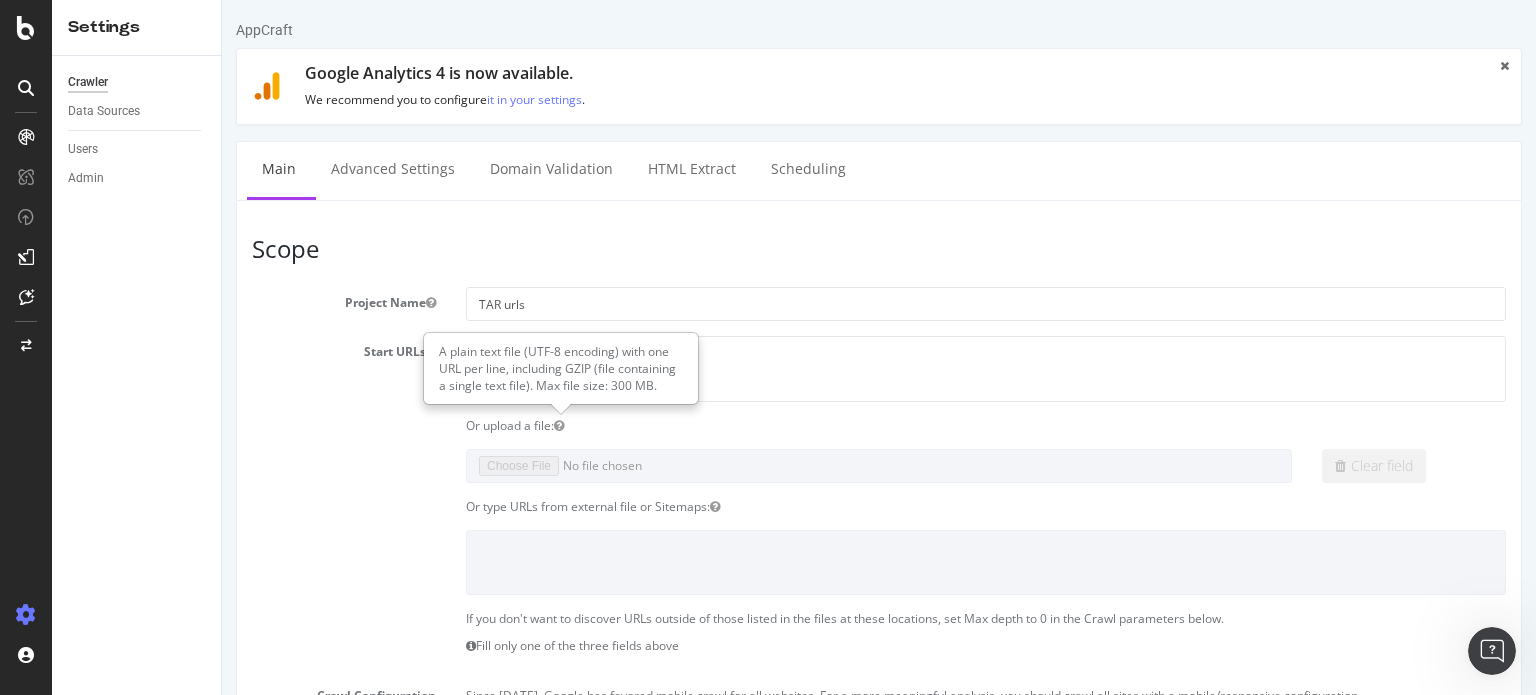 click on "Project Name
TAR urls Start URLs
https://www.appcraft.events/ Or upload a file:
Clear field
Or type URLs from external file or Sitemaps:
If you don't want to discover URLs outside of those listed in the files at these locations, set Max depth to 0 in the Crawl parameters below.
Fill only one of the three fields above
Crawl Configuration  Since September 2020, Google has favored mobile crawl for all websites. For a more meaningful analysis, you should crawl all sites with a mobile/responsive configuration.
You can configure User Agent in  Advanced Settings .
Mobile/Responsive Desktop Advanced Allowed Domains
HTTP HTTPS HTTP + HTTPS www.appcraft.events" at bounding box center [879, 733] 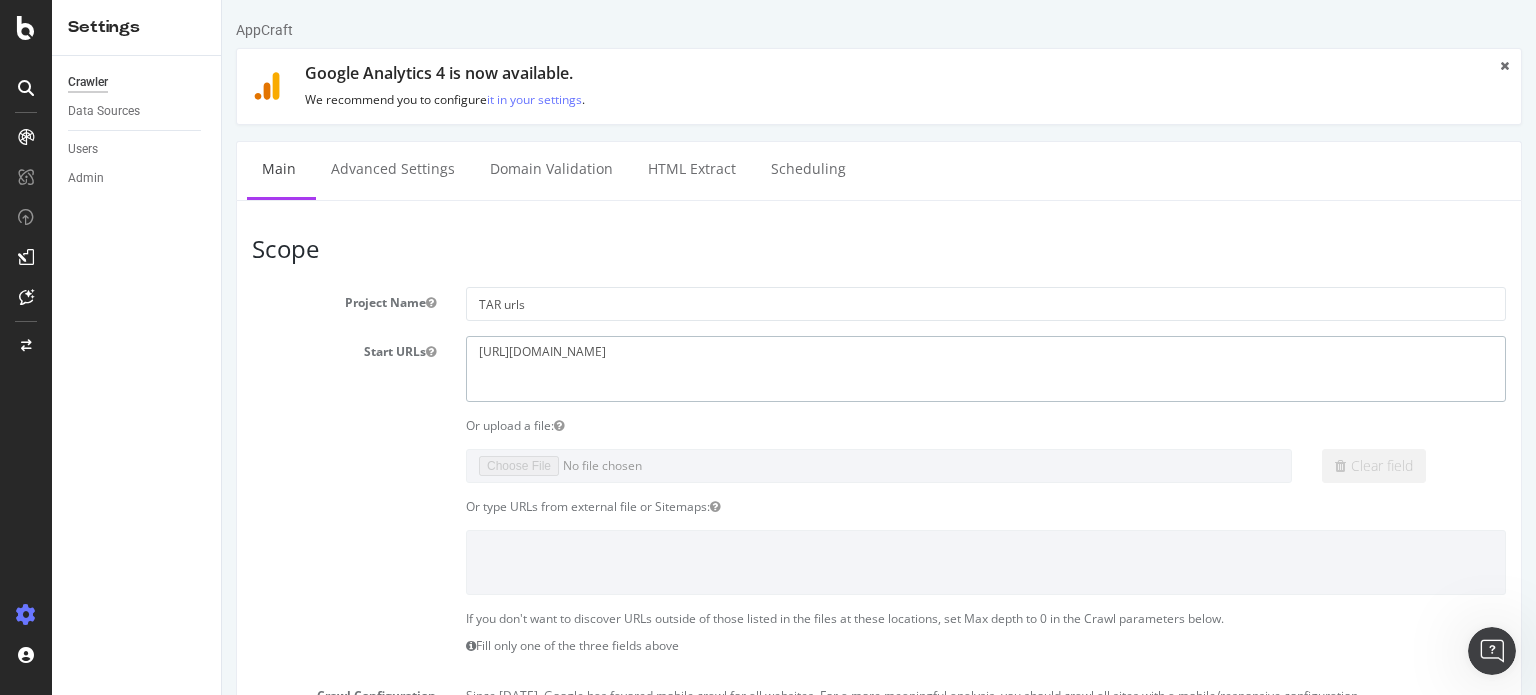 click on "https://www.appcraft.events/" at bounding box center (986, 368) 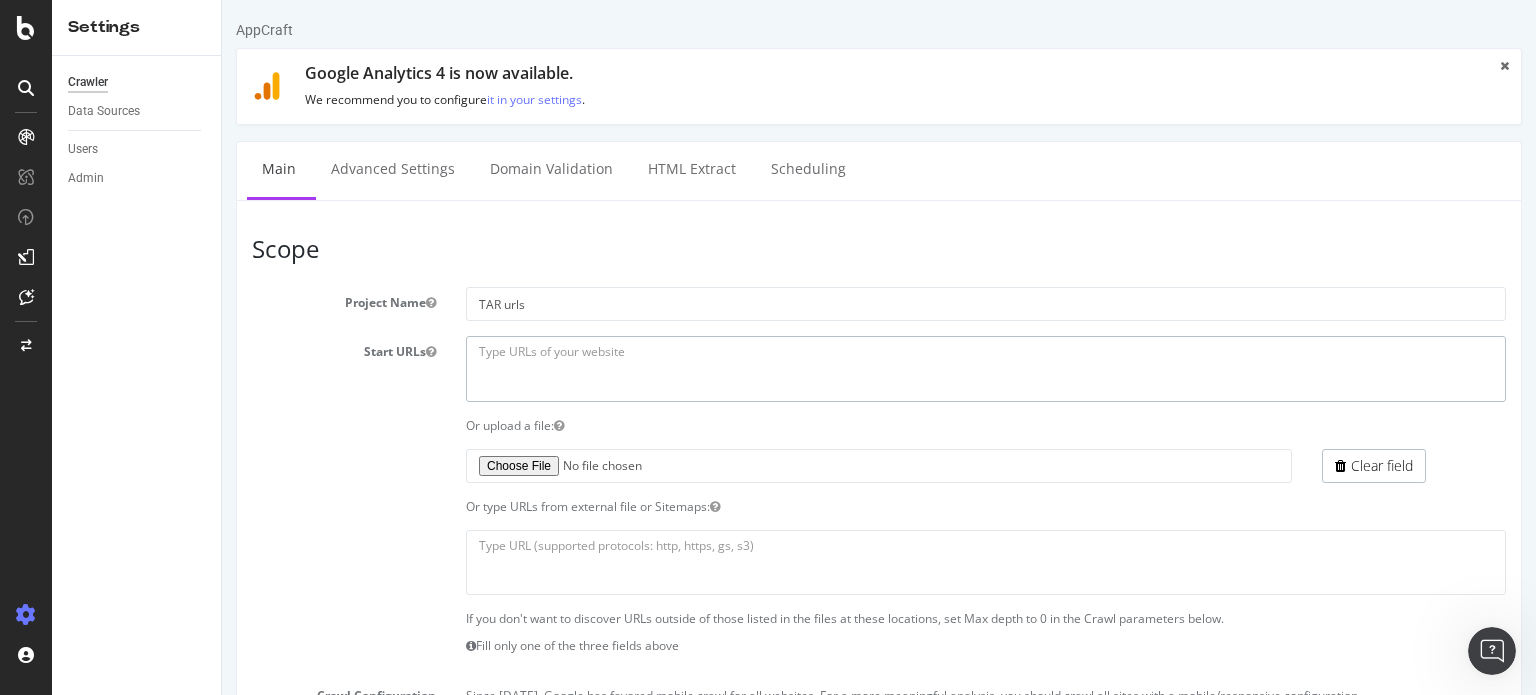 type 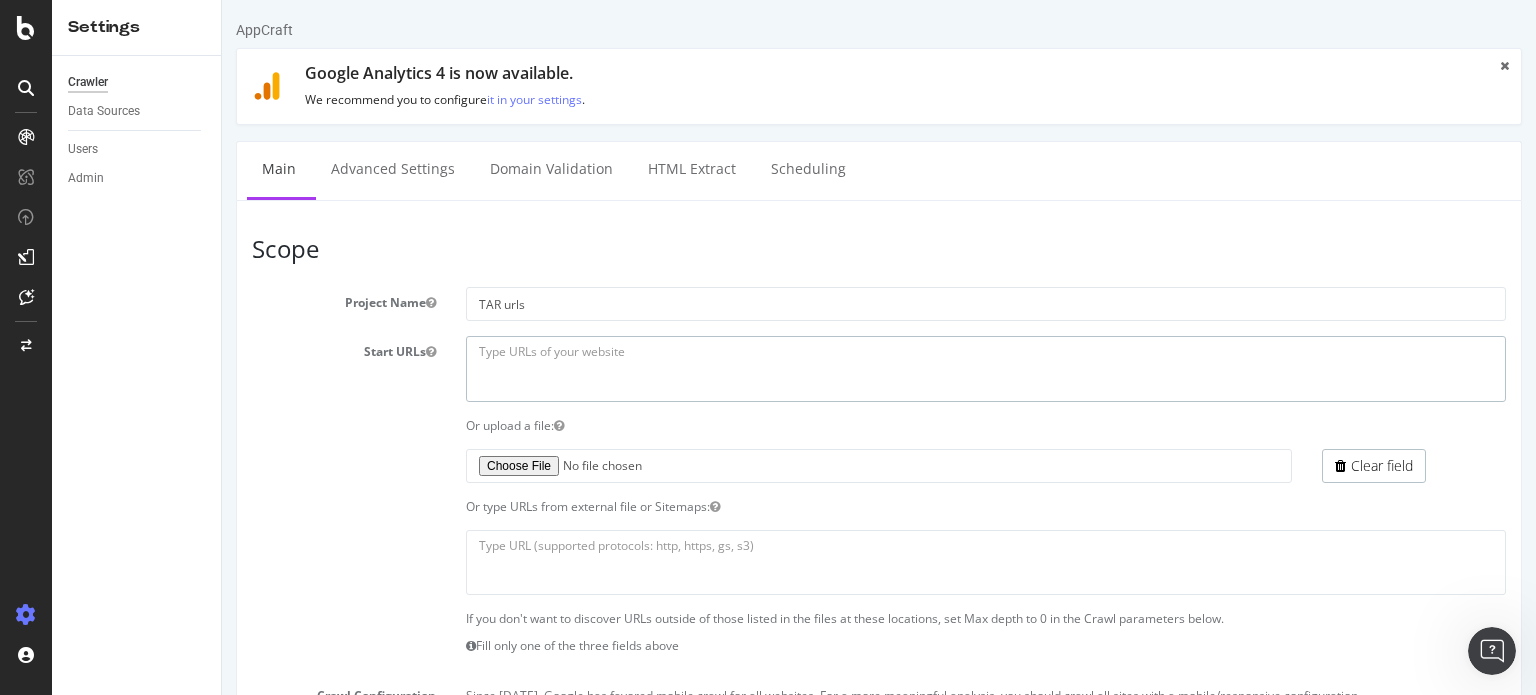 click on "https://www.appcraft.events/" at bounding box center [986, 368] 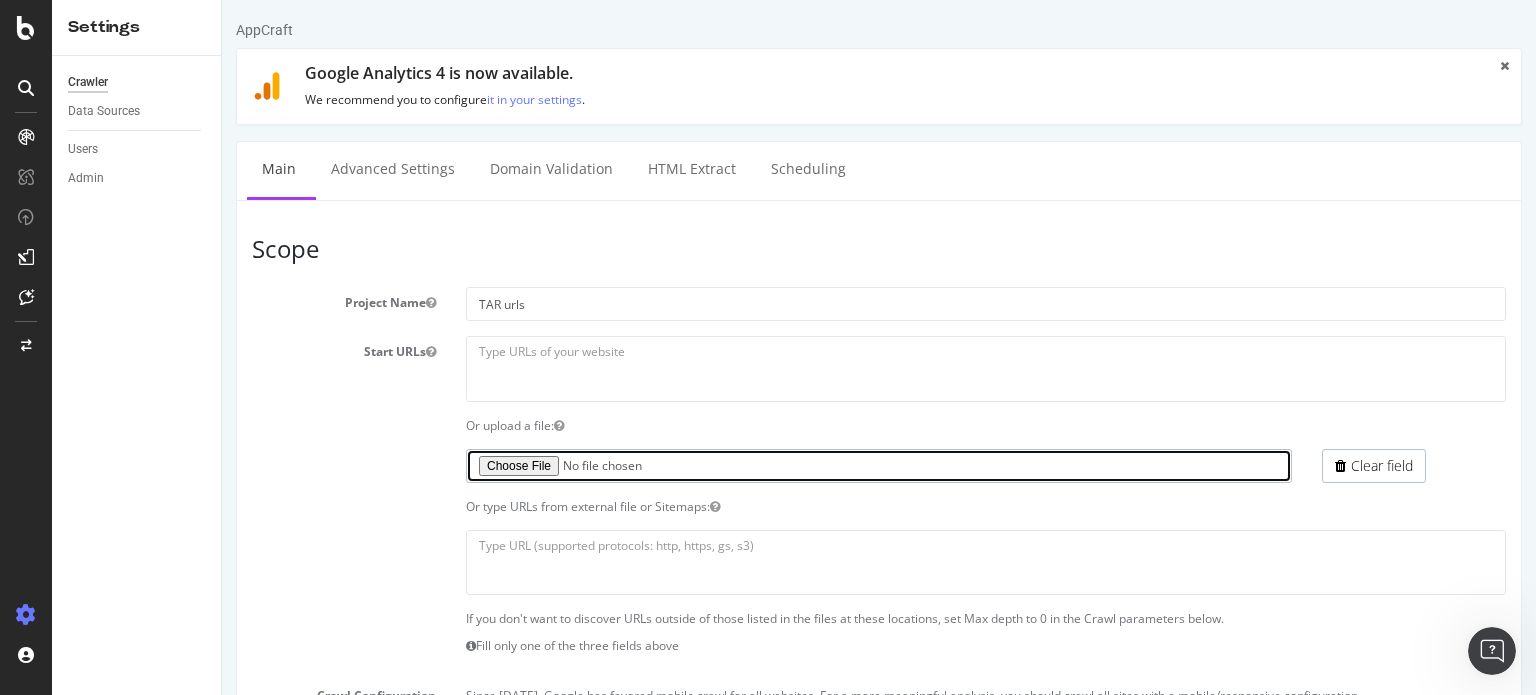 click at bounding box center (879, 466) 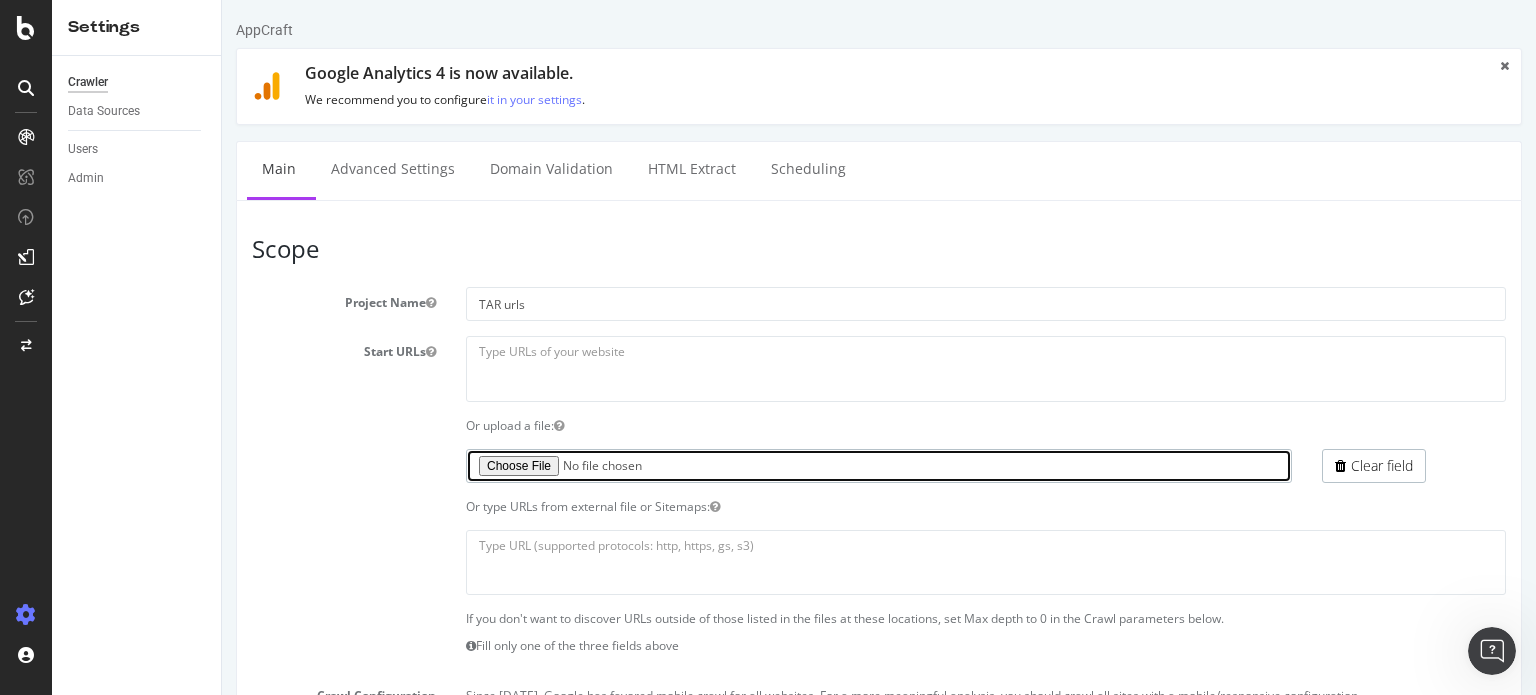 type on "C:\fakepath\tar orphan.txt" 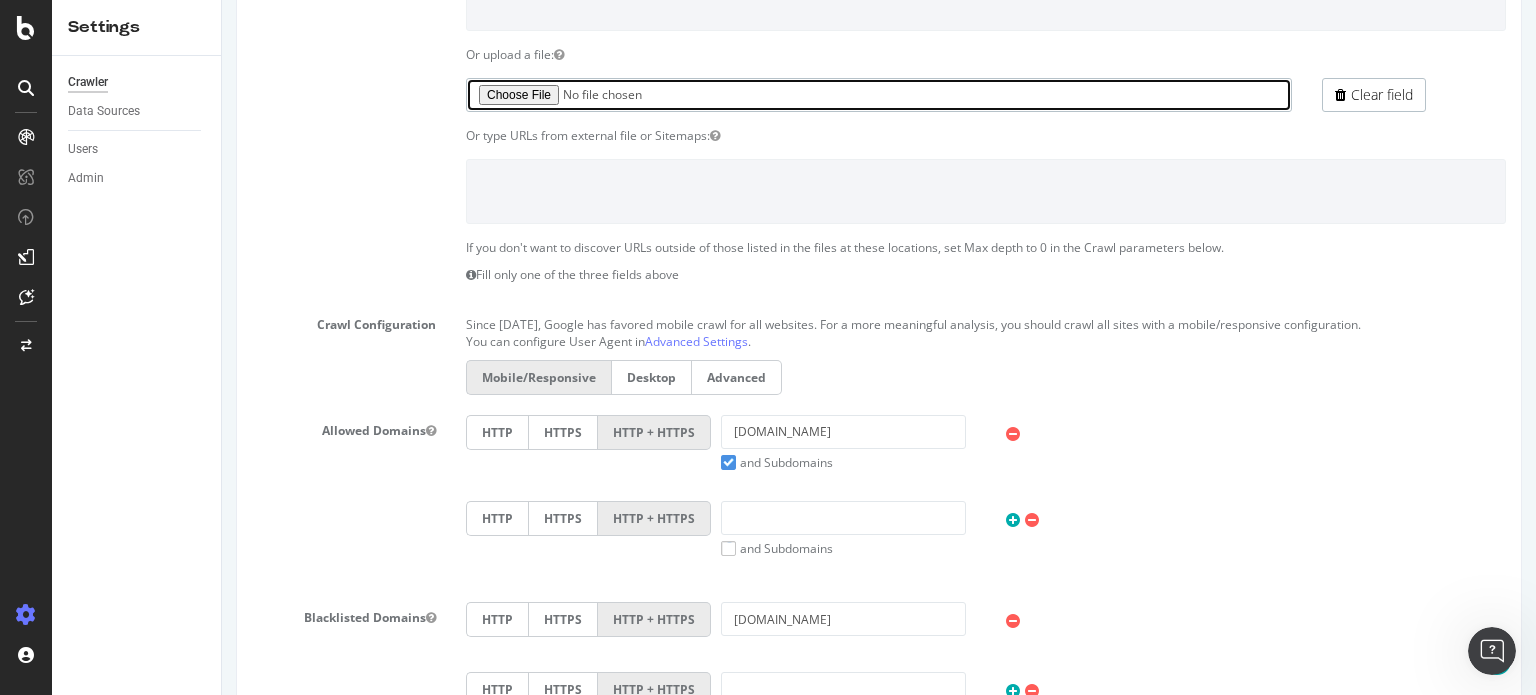 scroll, scrollTop: 400, scrollLeft: 0, axis: vertical 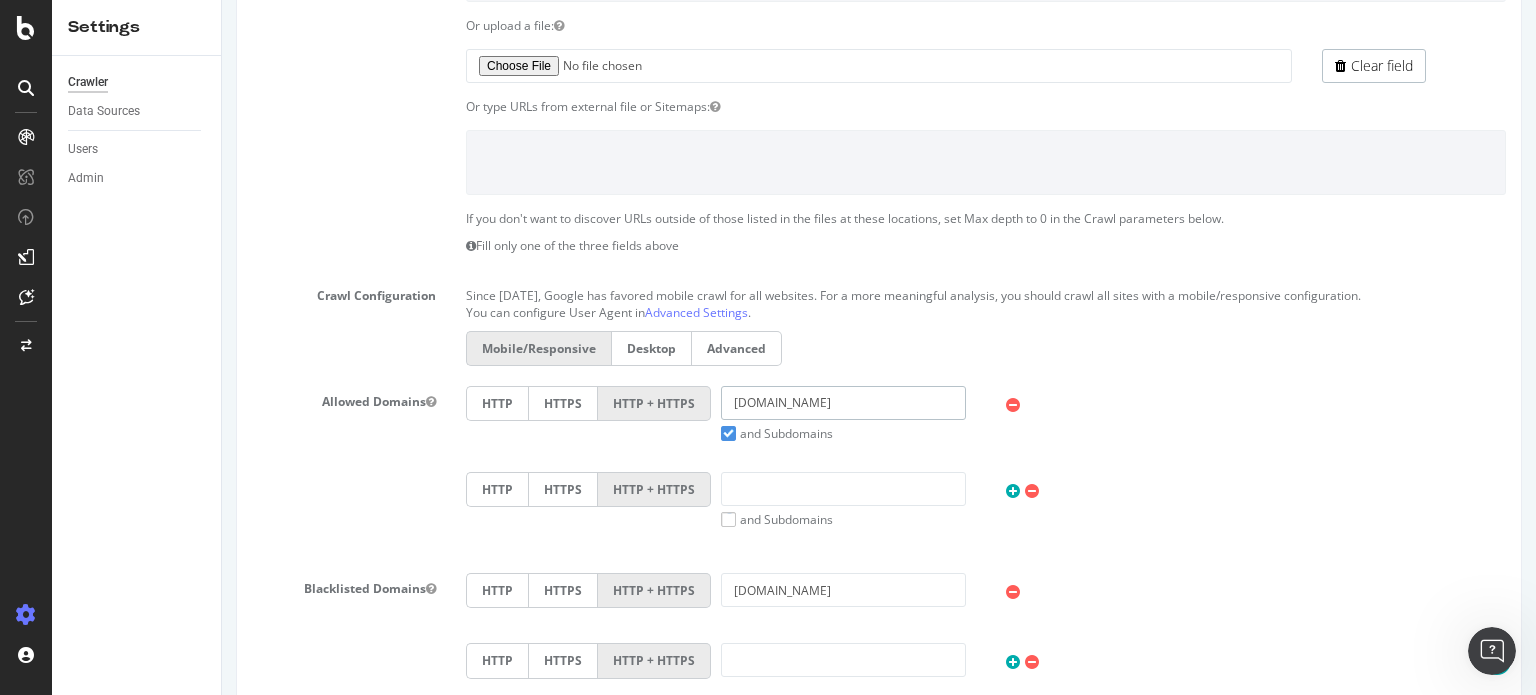 click on "www.appcraft.events" at bounding box center (843, 403) 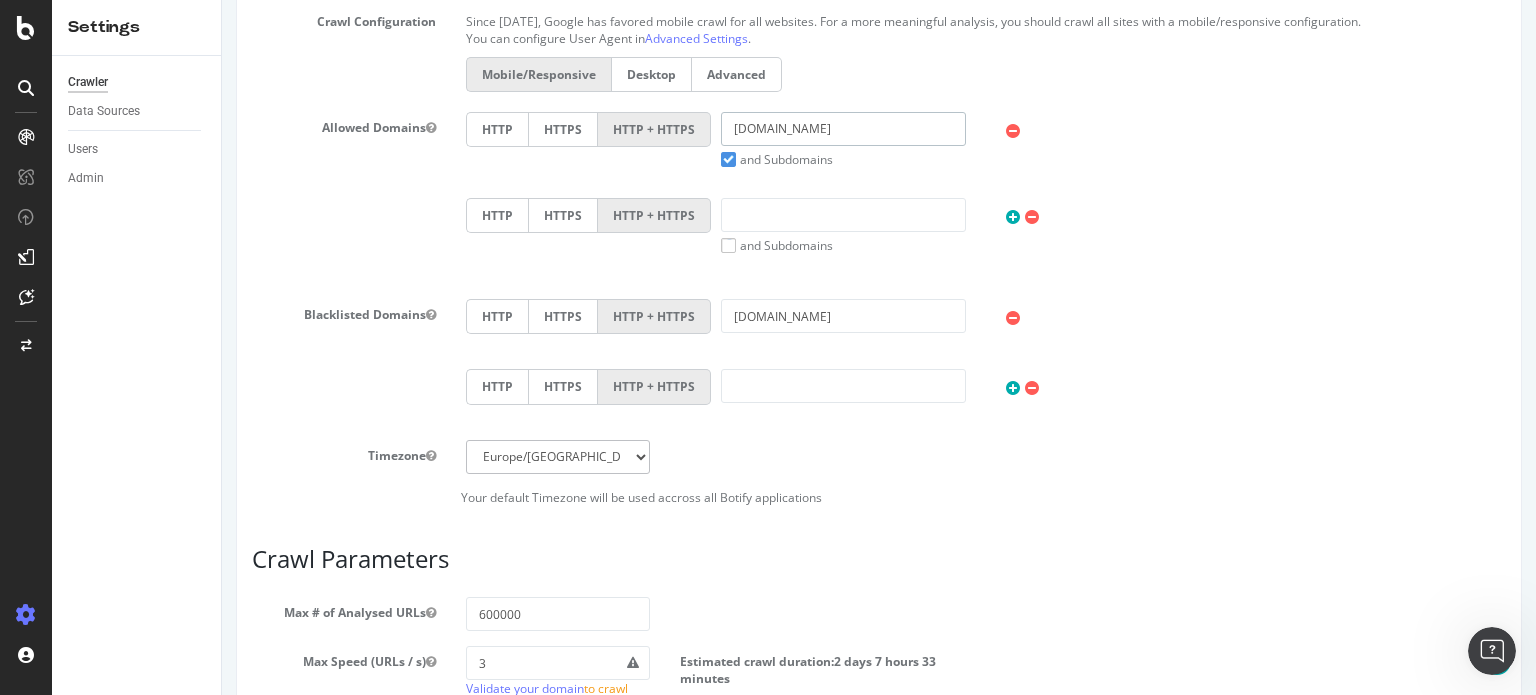scroll, scrollTop: 700, scrollLeft: 0, axis: vertical 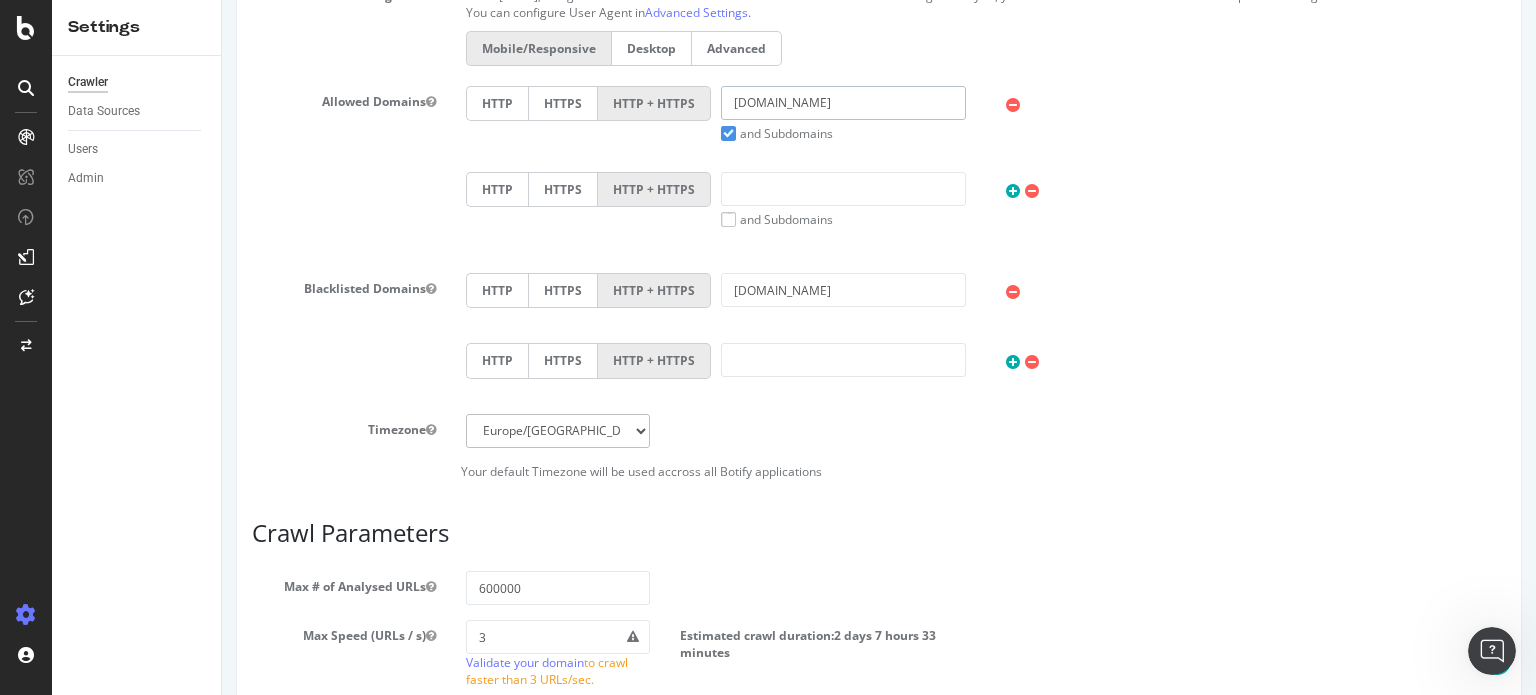 type on "[DOMAIN_NAME]" 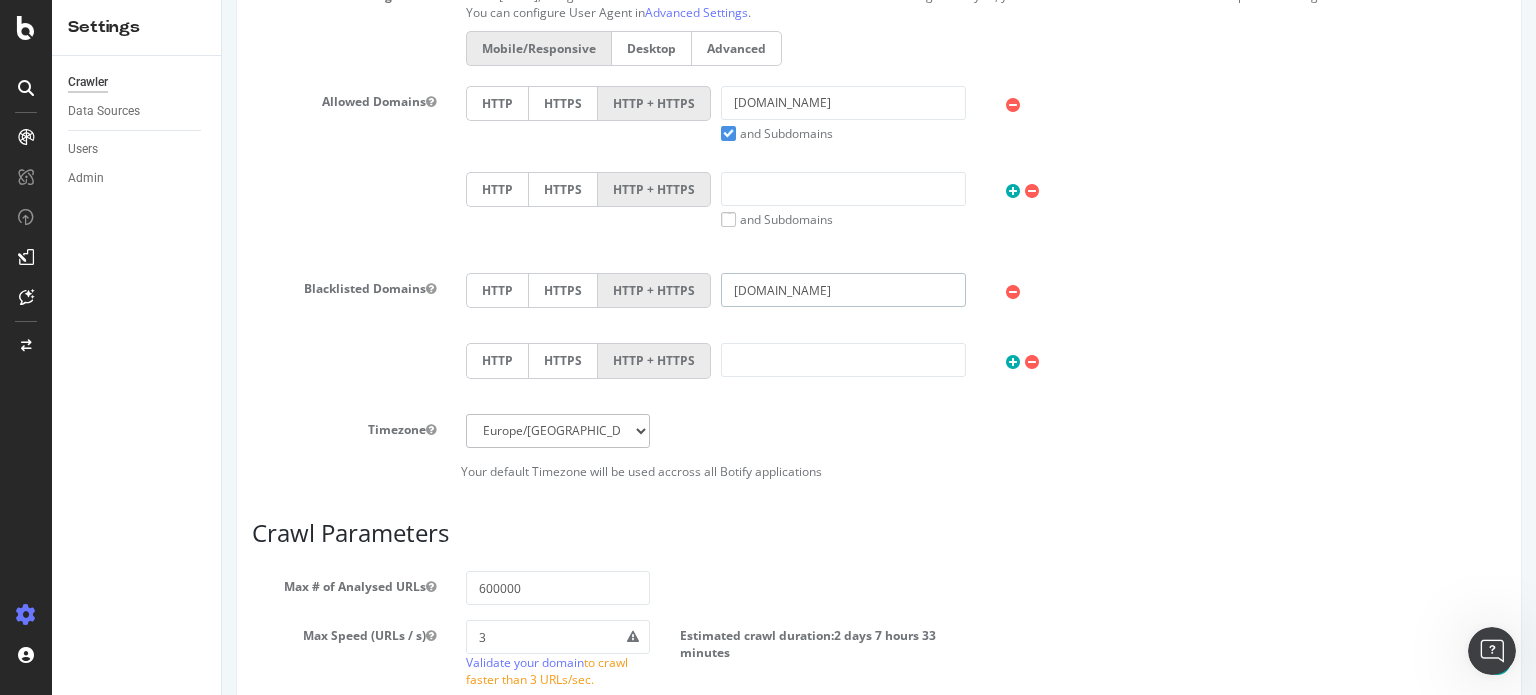 click on "rum.jeuneafrique.com" at bounding box center (843, 290) 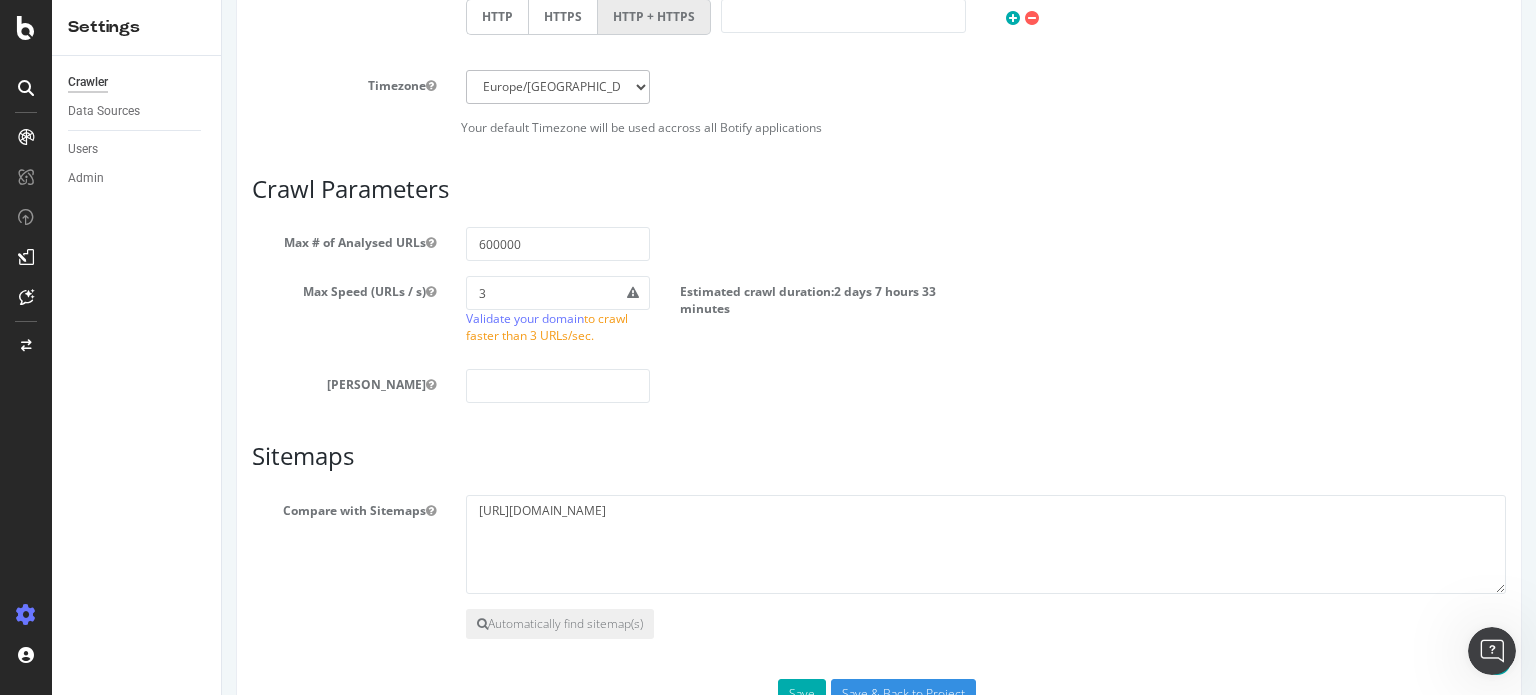 scroll, scrollTop: 1100, scrollLeft: 0, axis: vertical 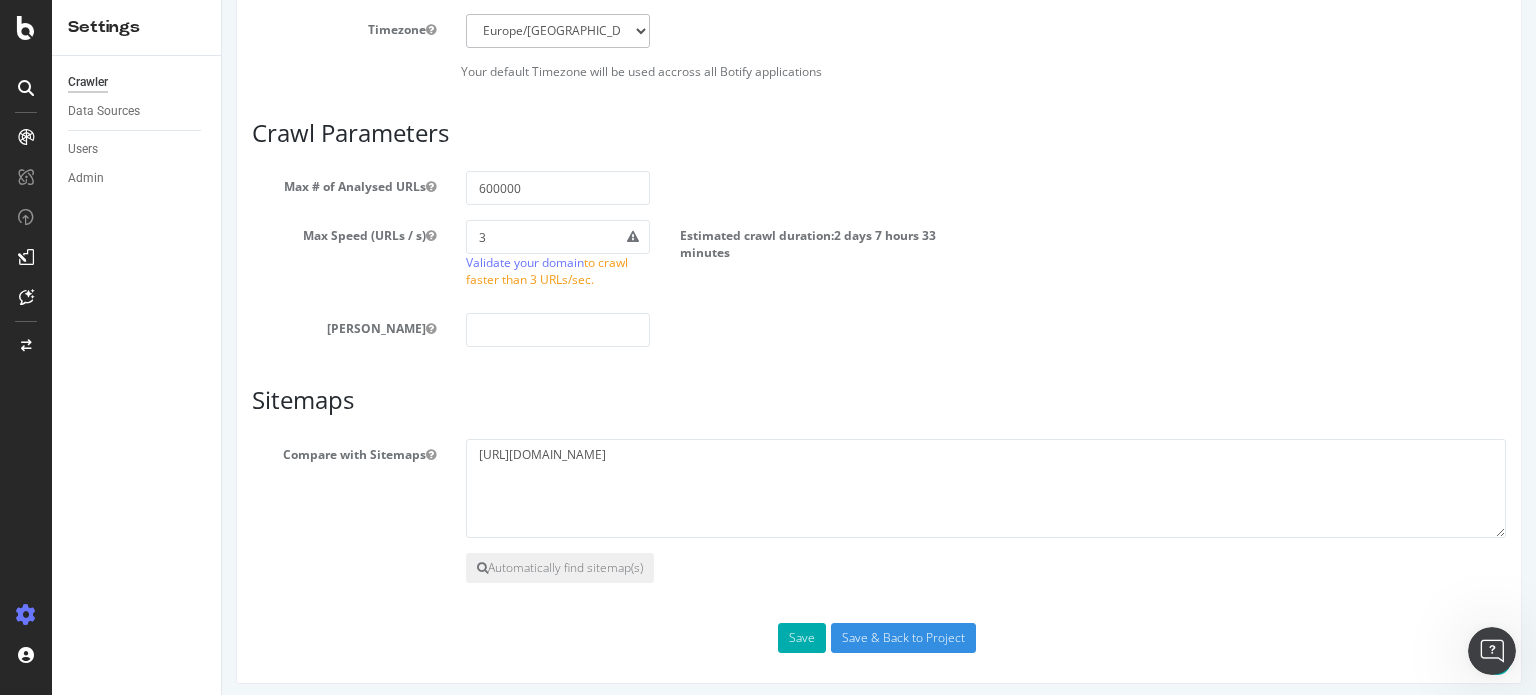 type on "[DOMAIN_NAME]" 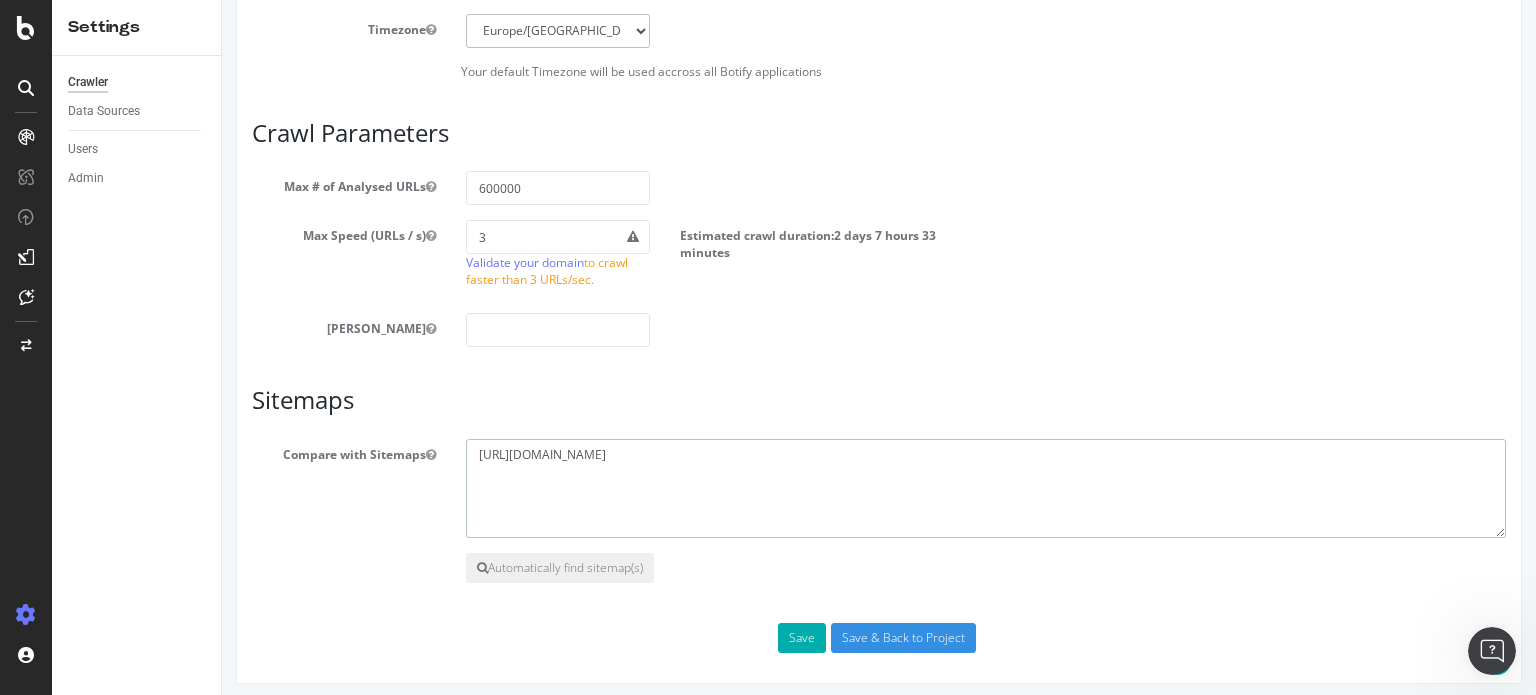 click on "https://www.appcraft.events/sitemaps.xml" at bounding box center [986, 489] 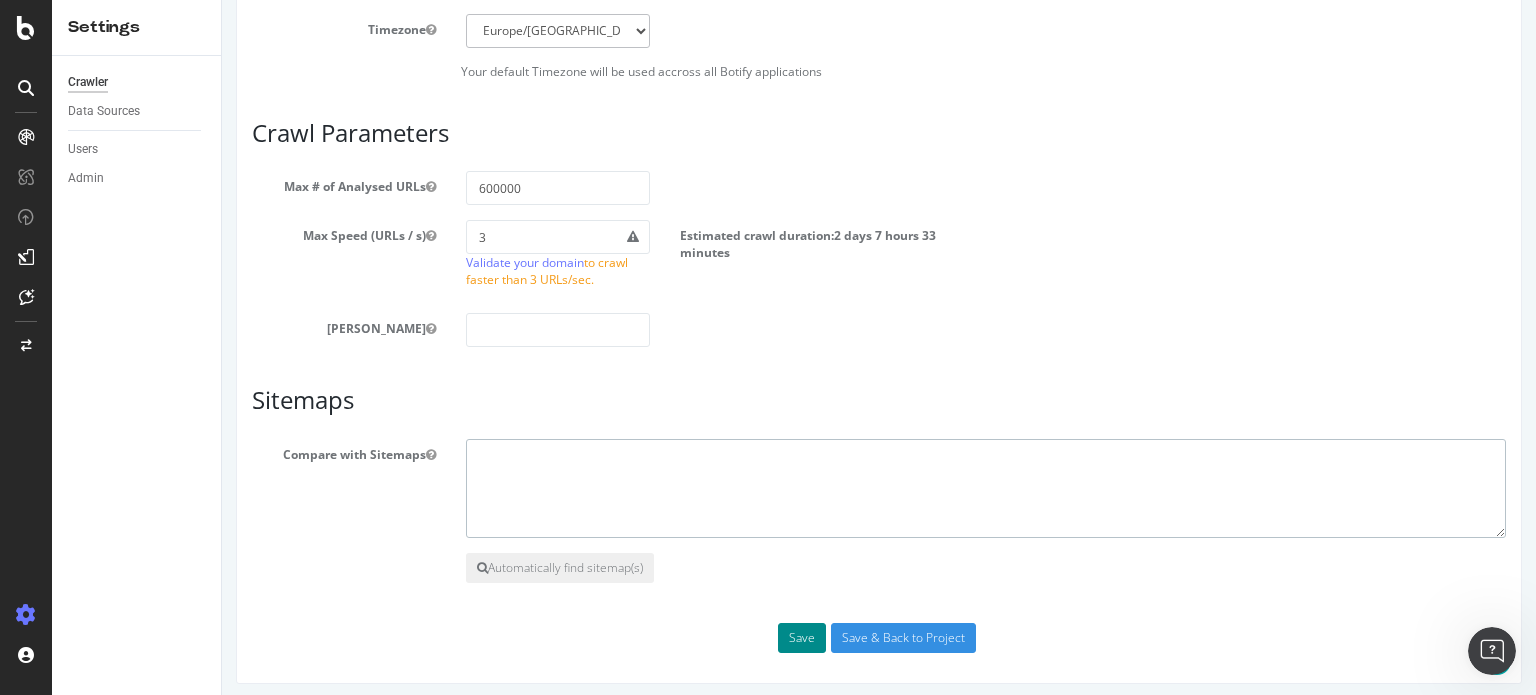 type 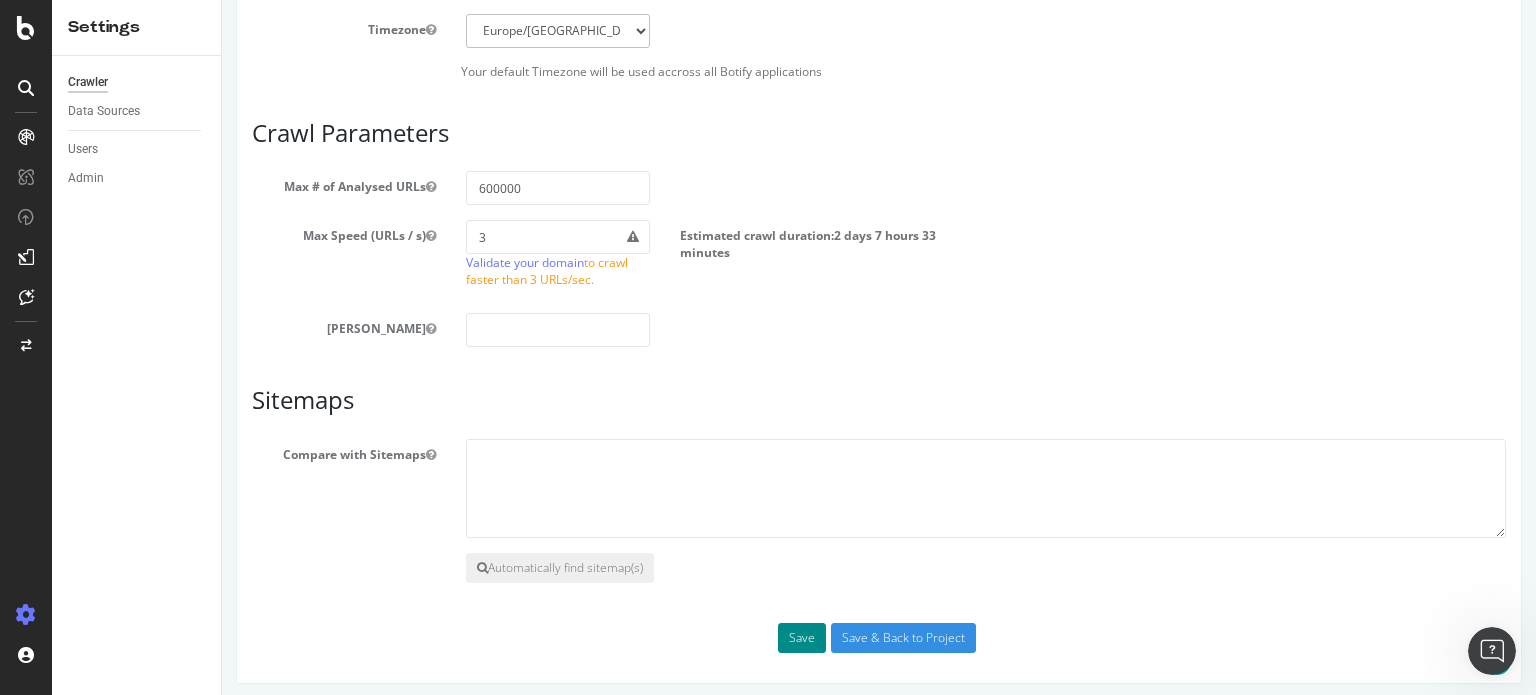 click on "Save" at bounding box center [802, 638] 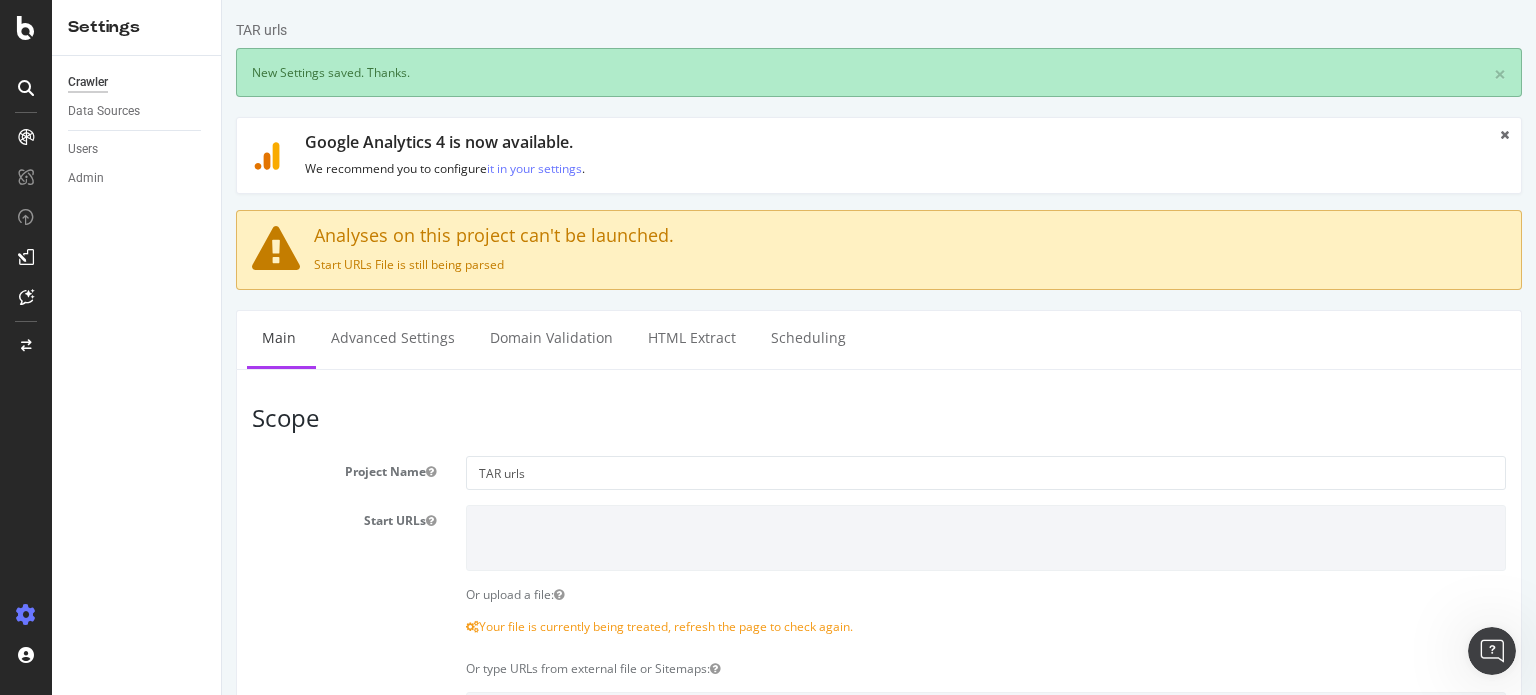 scroll, scrollTop: 0, scrollLeft: 0, axis: both 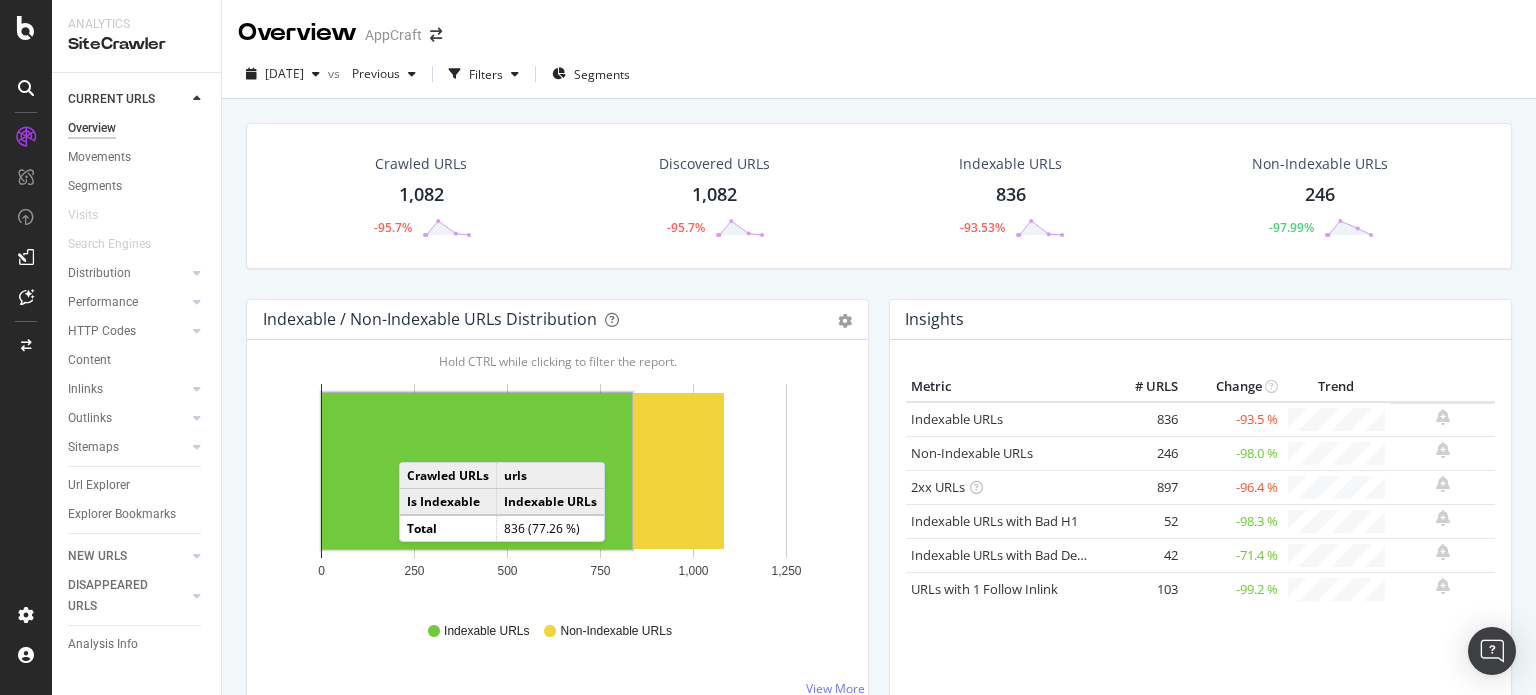 click 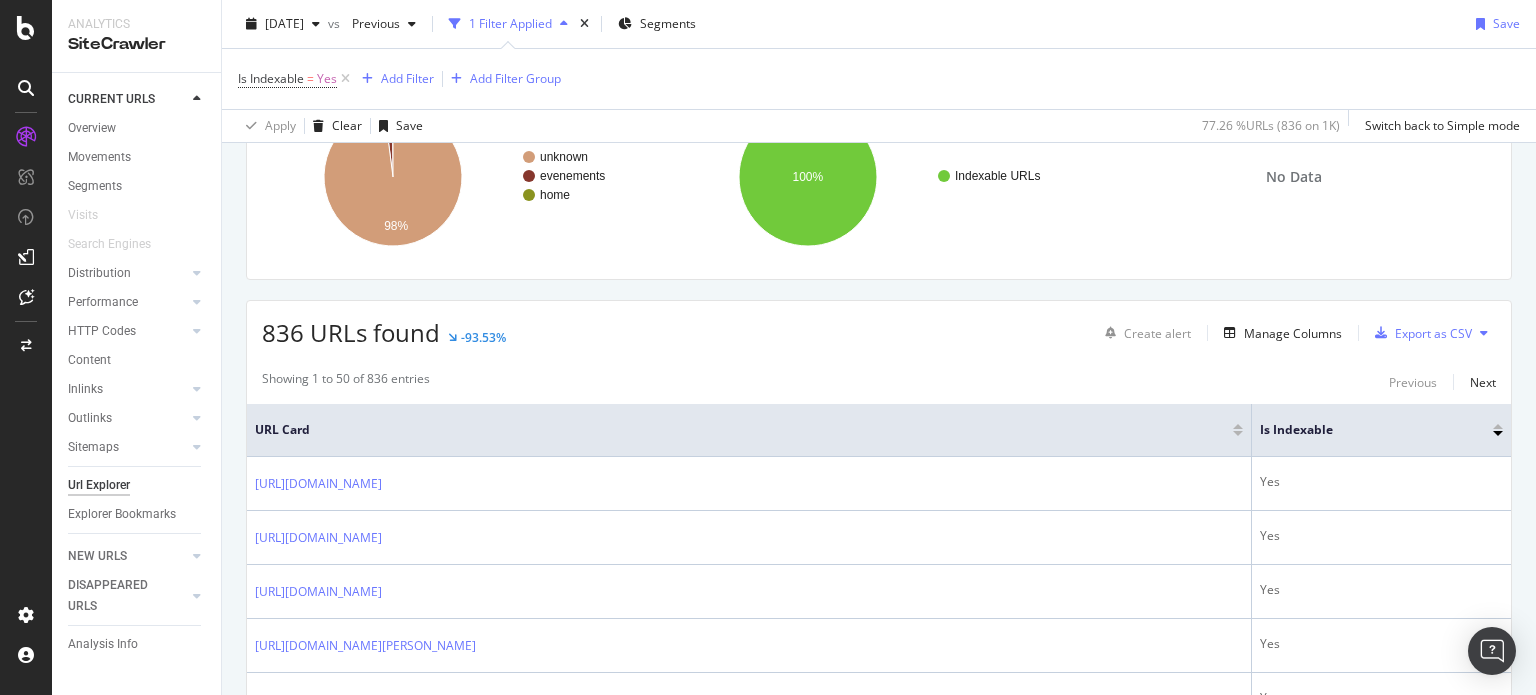 scroll, scrollTop: 0, scrollLeft: 0, axis: both 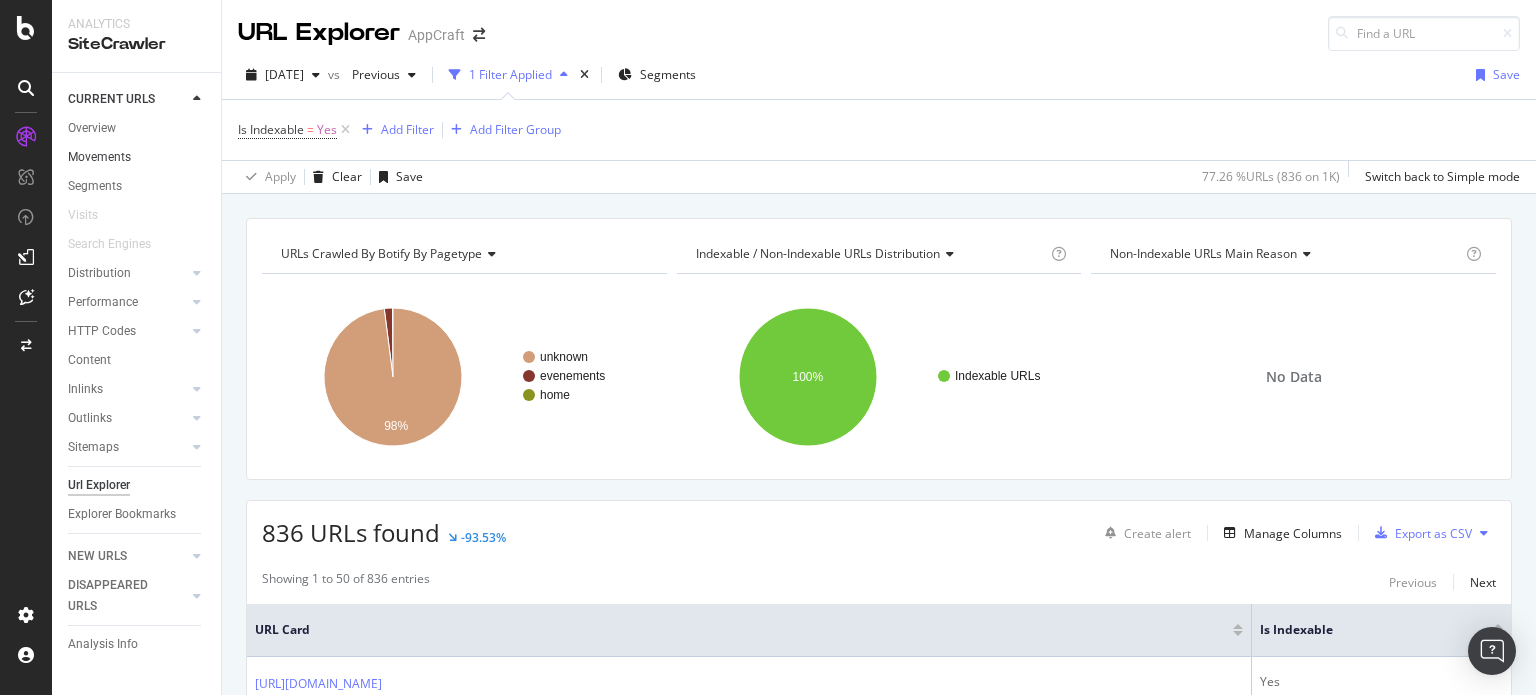 drag, startPoint x: 100, startPoint y: 125, endPoint x: 166, endPoint y: 155, distance: 72.498276 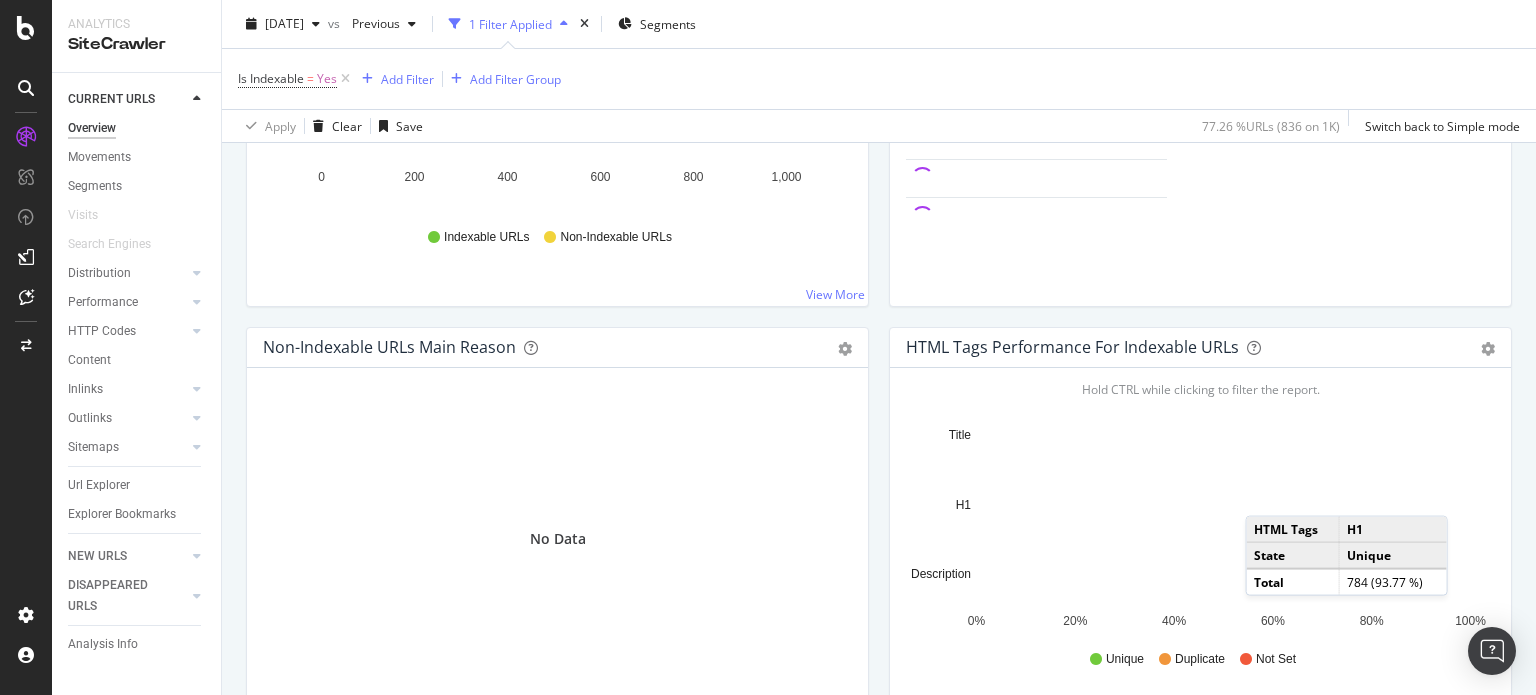 scroll, scrollTop: 600, scrollLeft: 0, axis: vertical 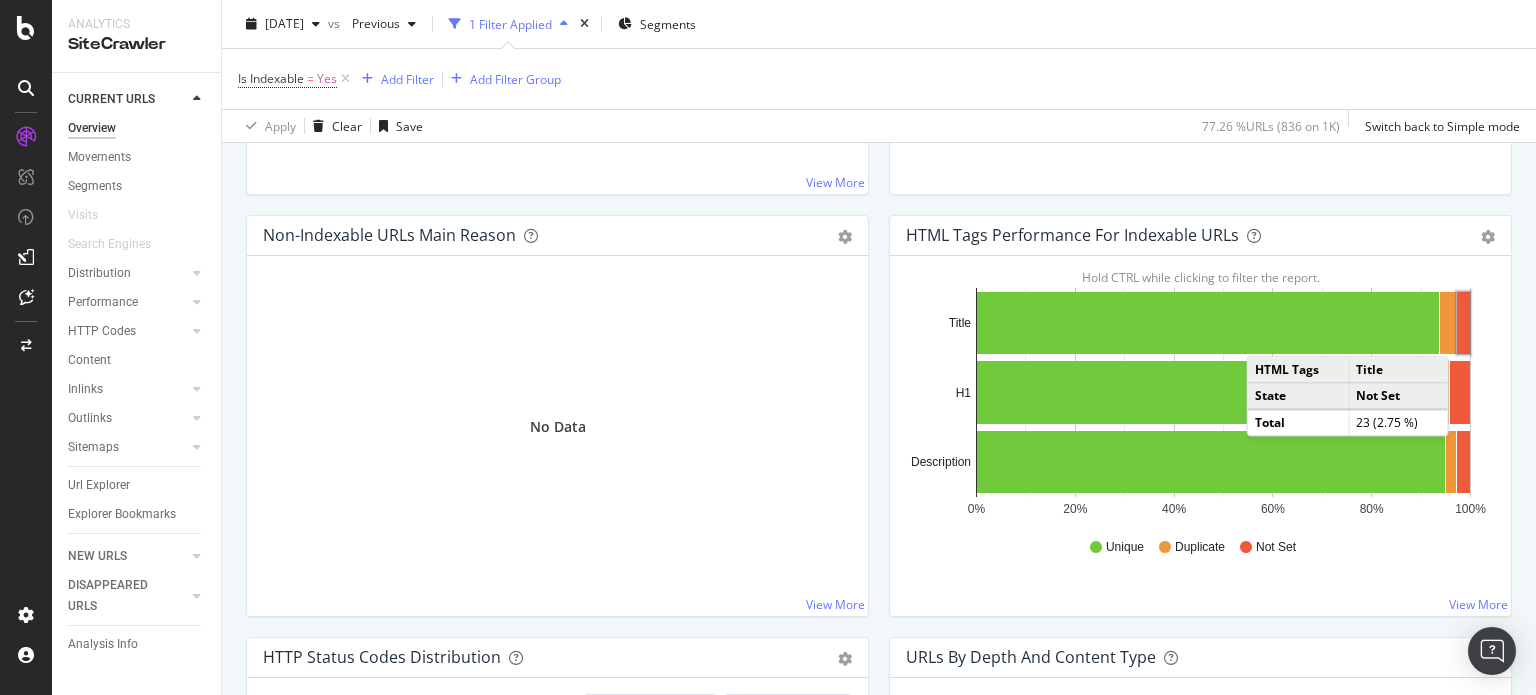 click 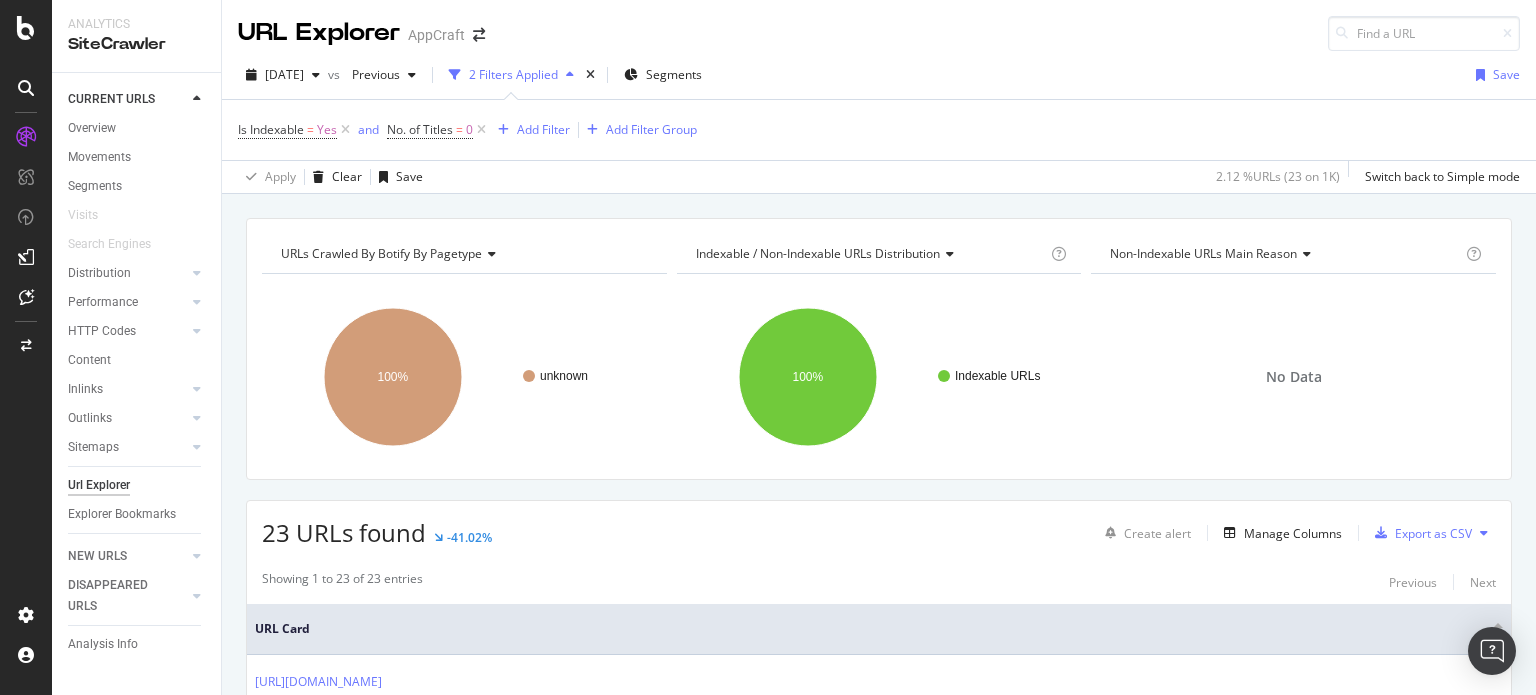 scroll, scrollTop: 300, scrollLeft: 0, axis: vertical 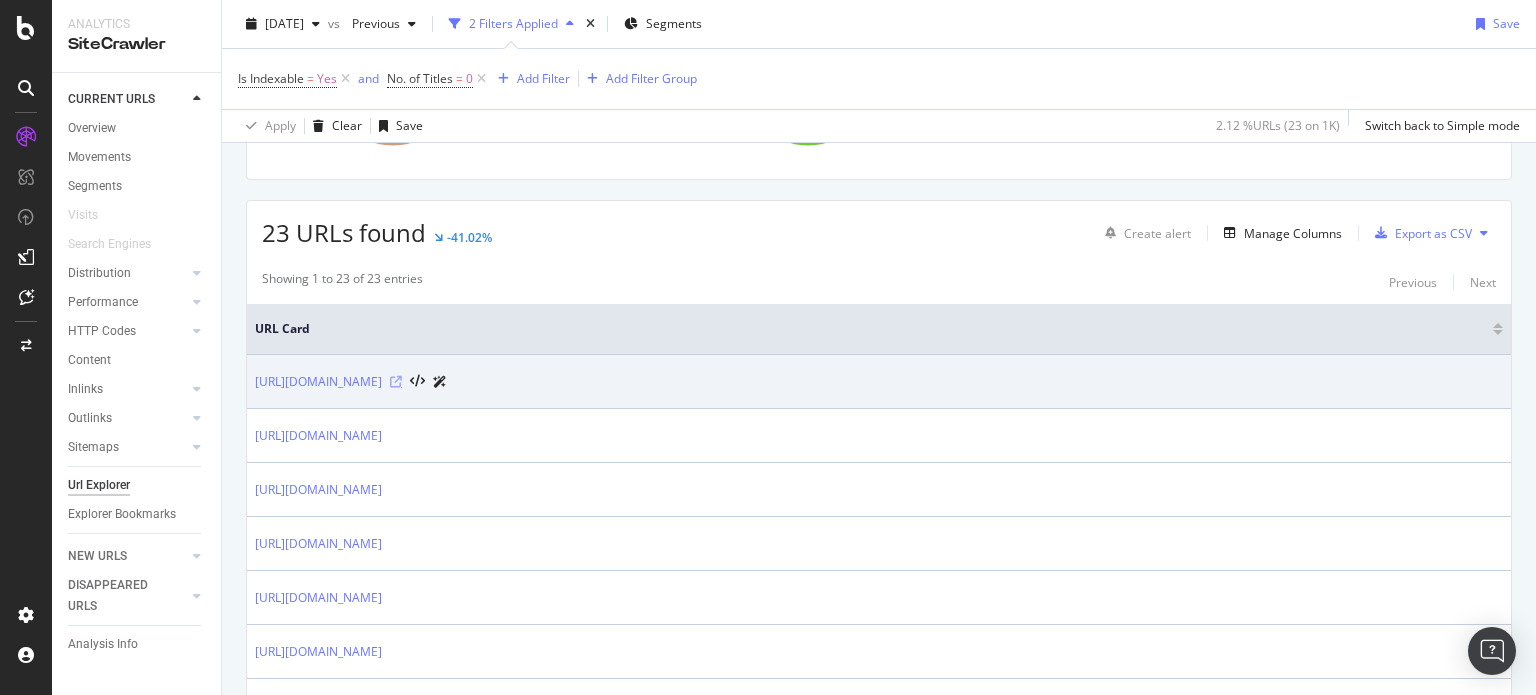 click at bounding box center [396, 382] 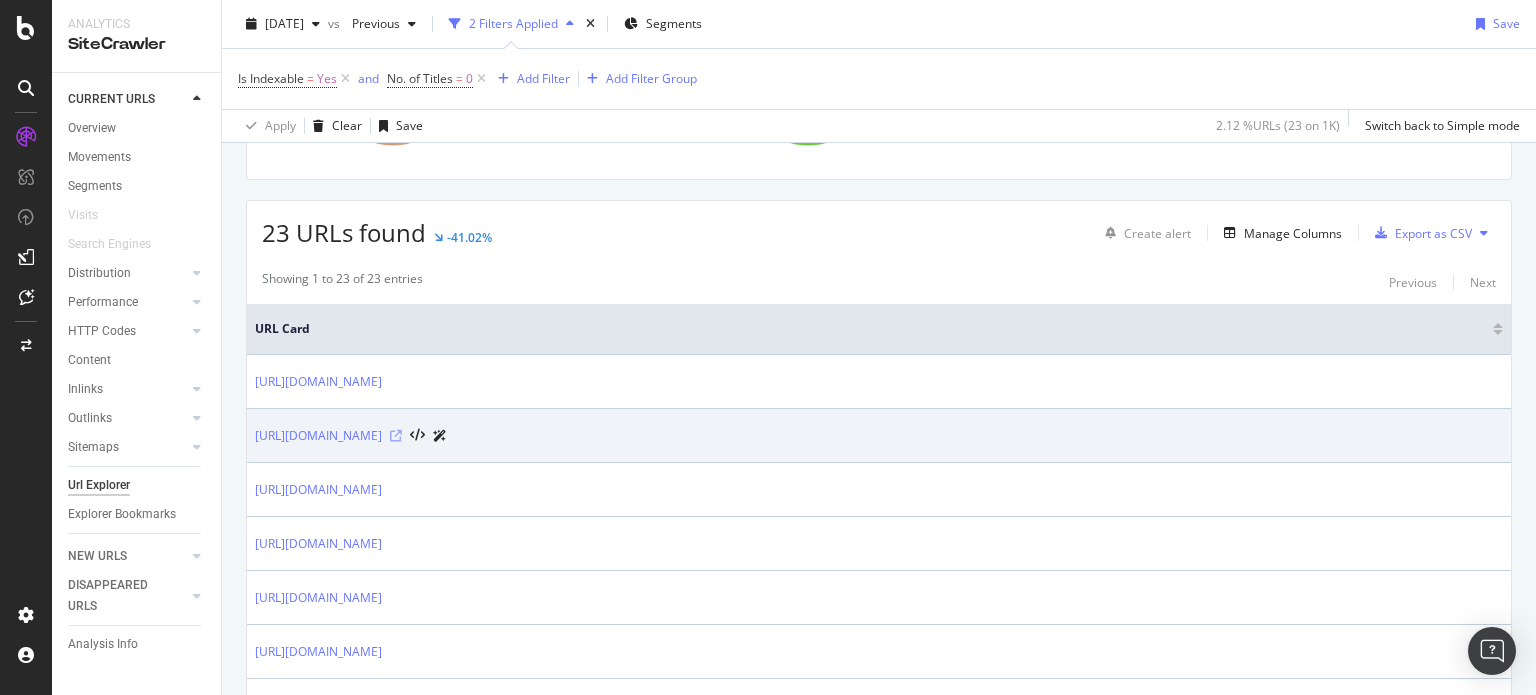 click at bounding box center (396, 436) 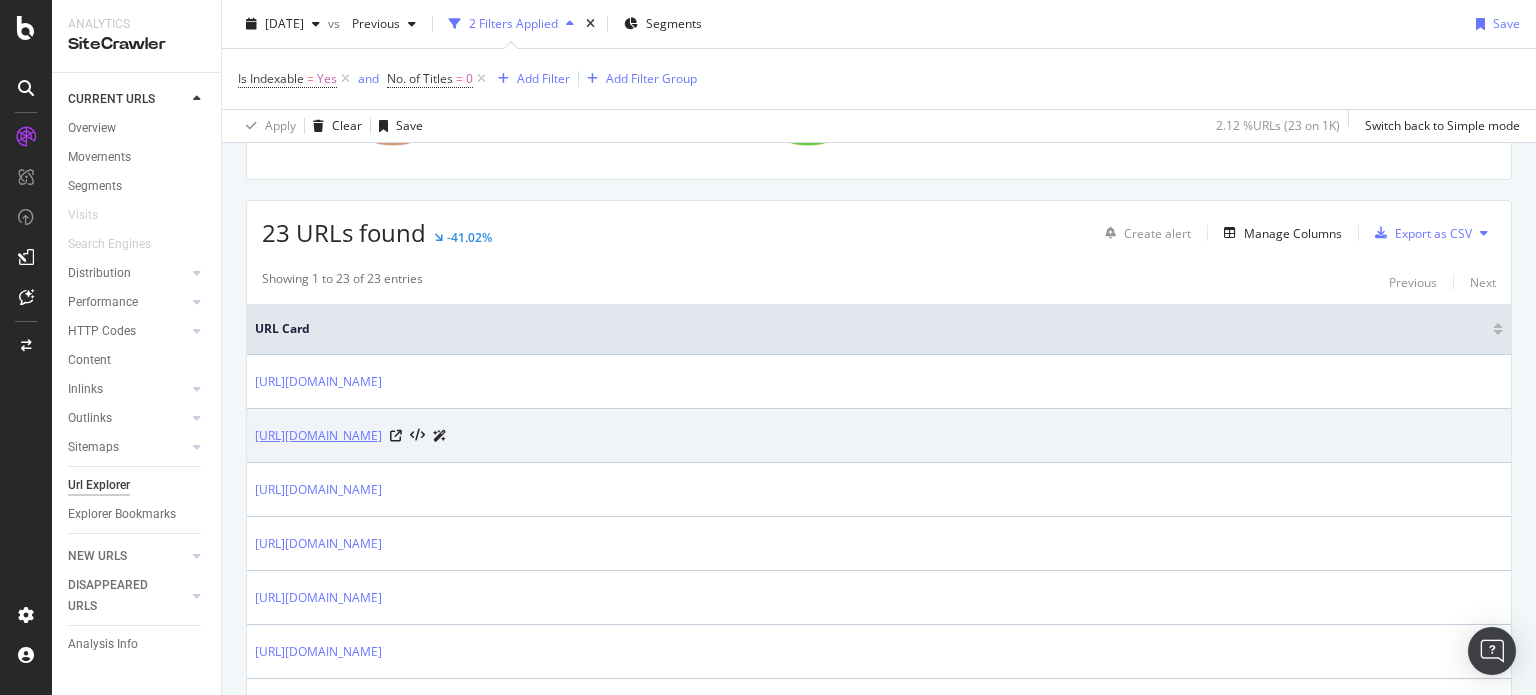click on "https://www.appcraft.events/nos-fonctionnalites-evenementiel/statistiques/" at bounding box center (318, 436) 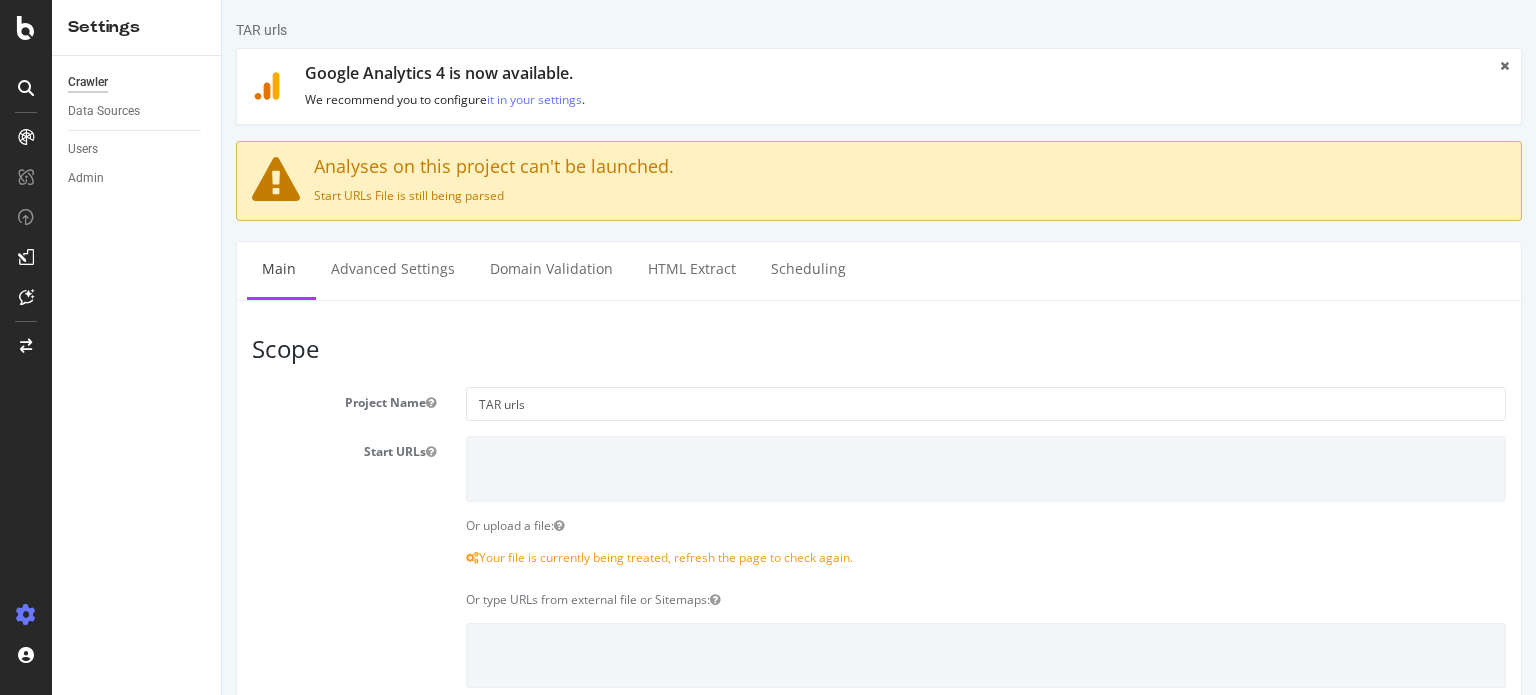 scroll, scrollTop: 0, scrollLeft: 0, axis: both 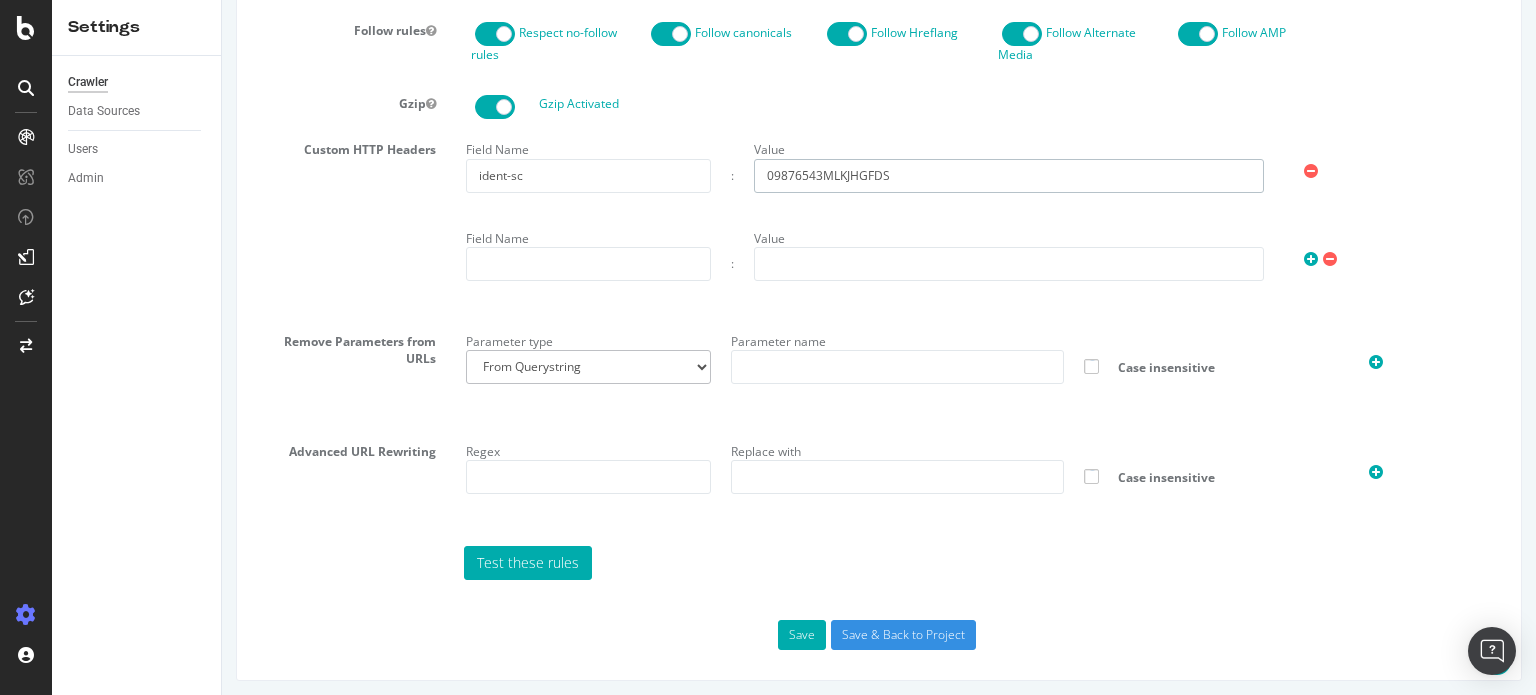click on "09876543MLKJHGFDS" at bounding box center [1009, 176] 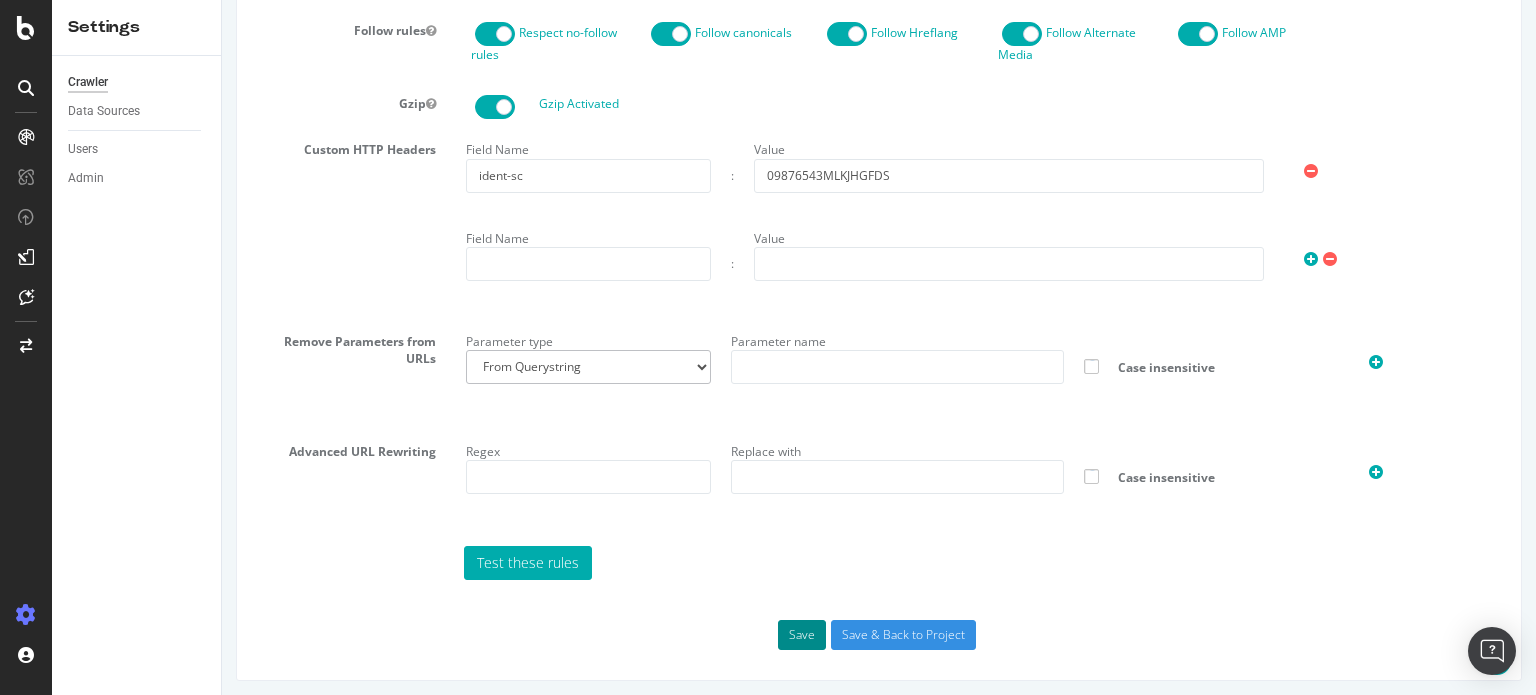 click on "Save" at bounding box center (802, 635) 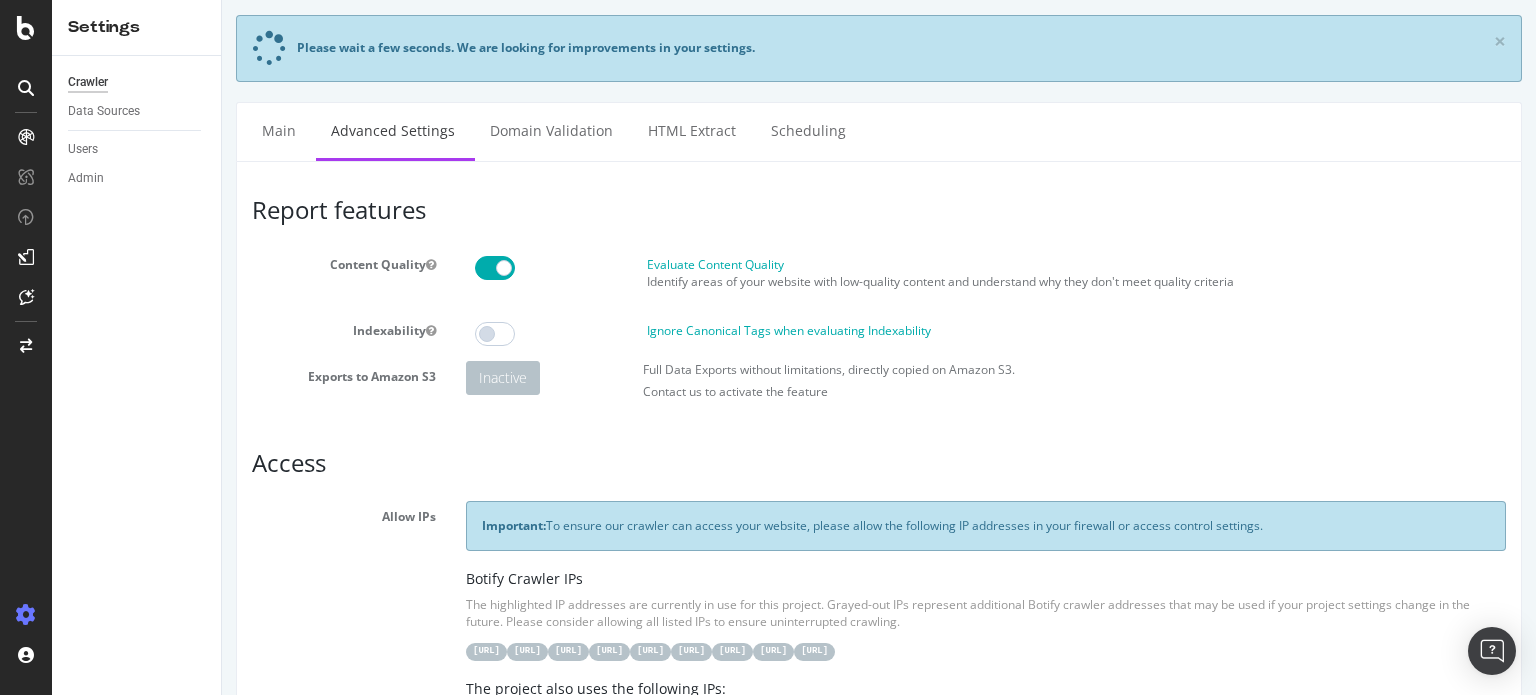scroll, scrollTop: 0, scrollLeft: 0, axis: both 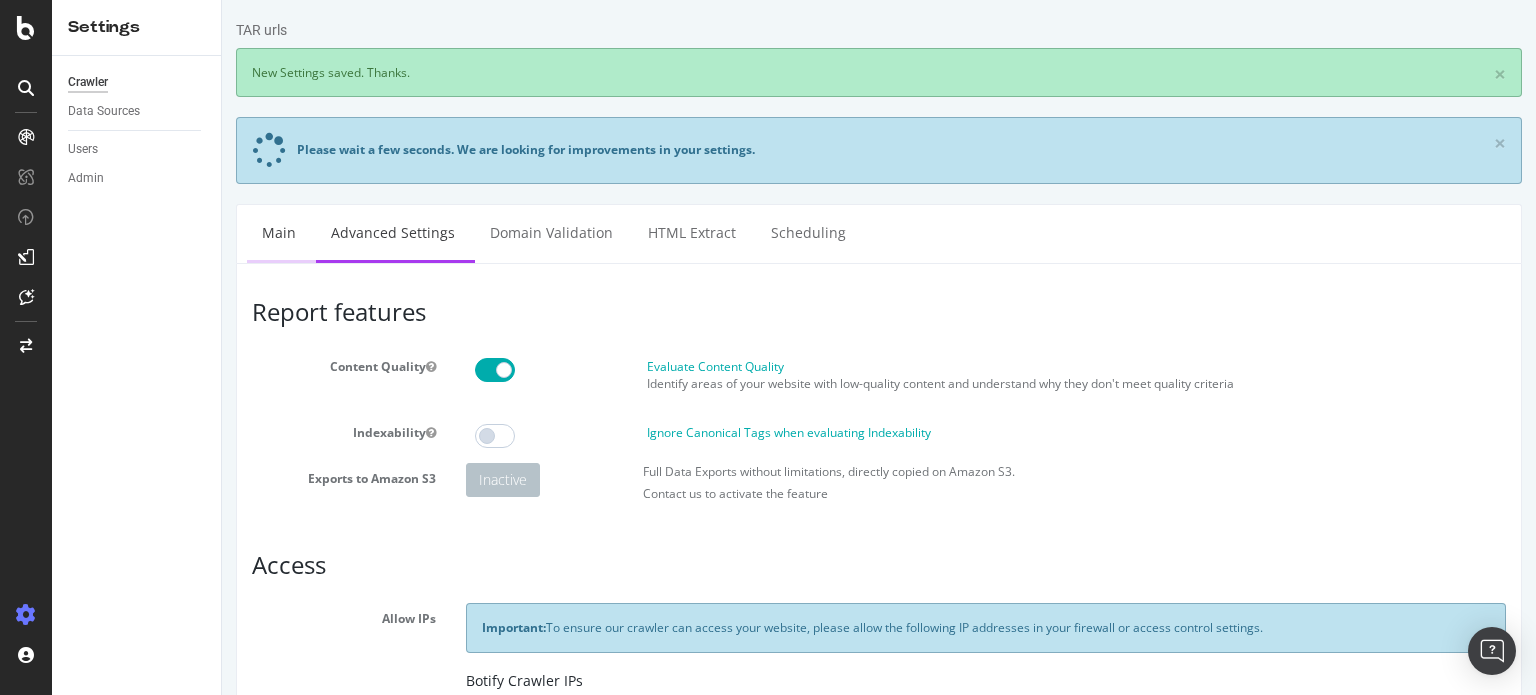click on "Main" at bounding box center [279, 232] 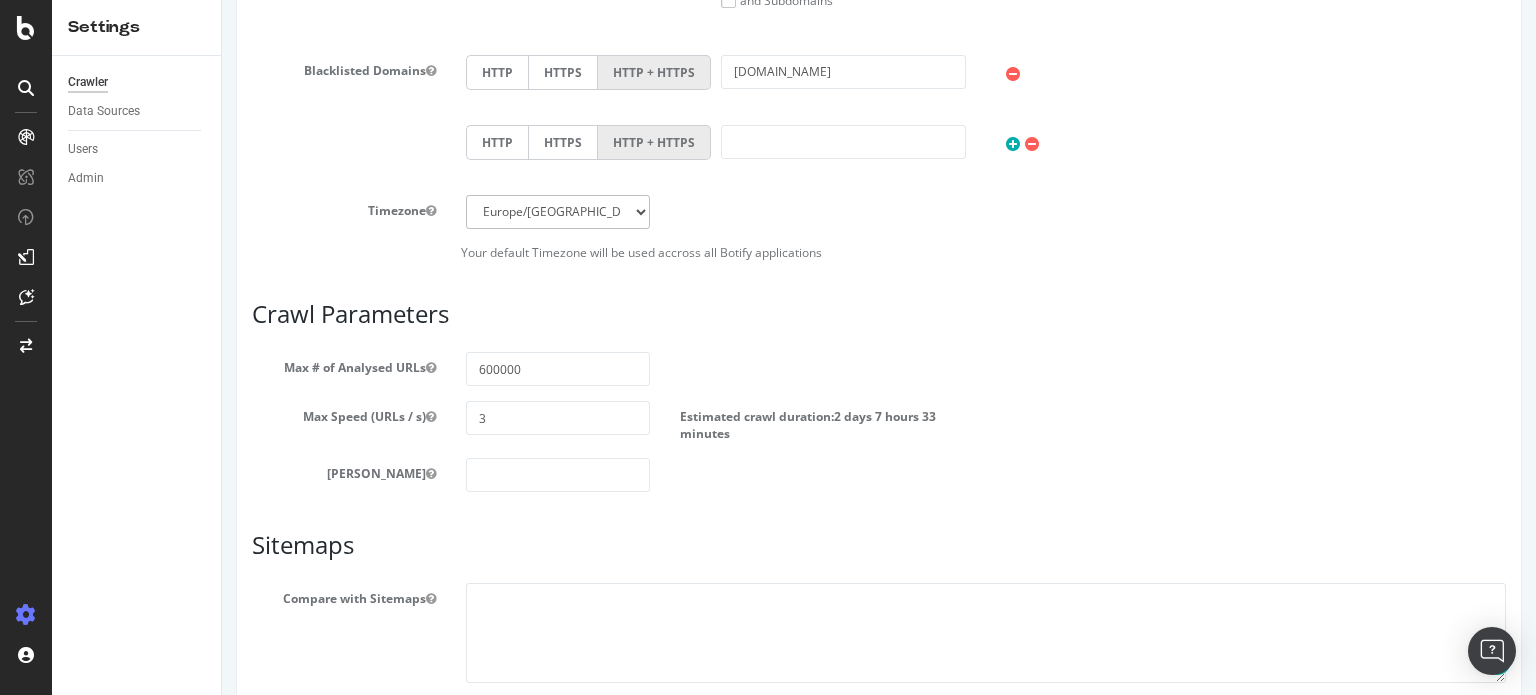 scroll, scrollTop: 1164, scrollLeft: 0, axis: vertical 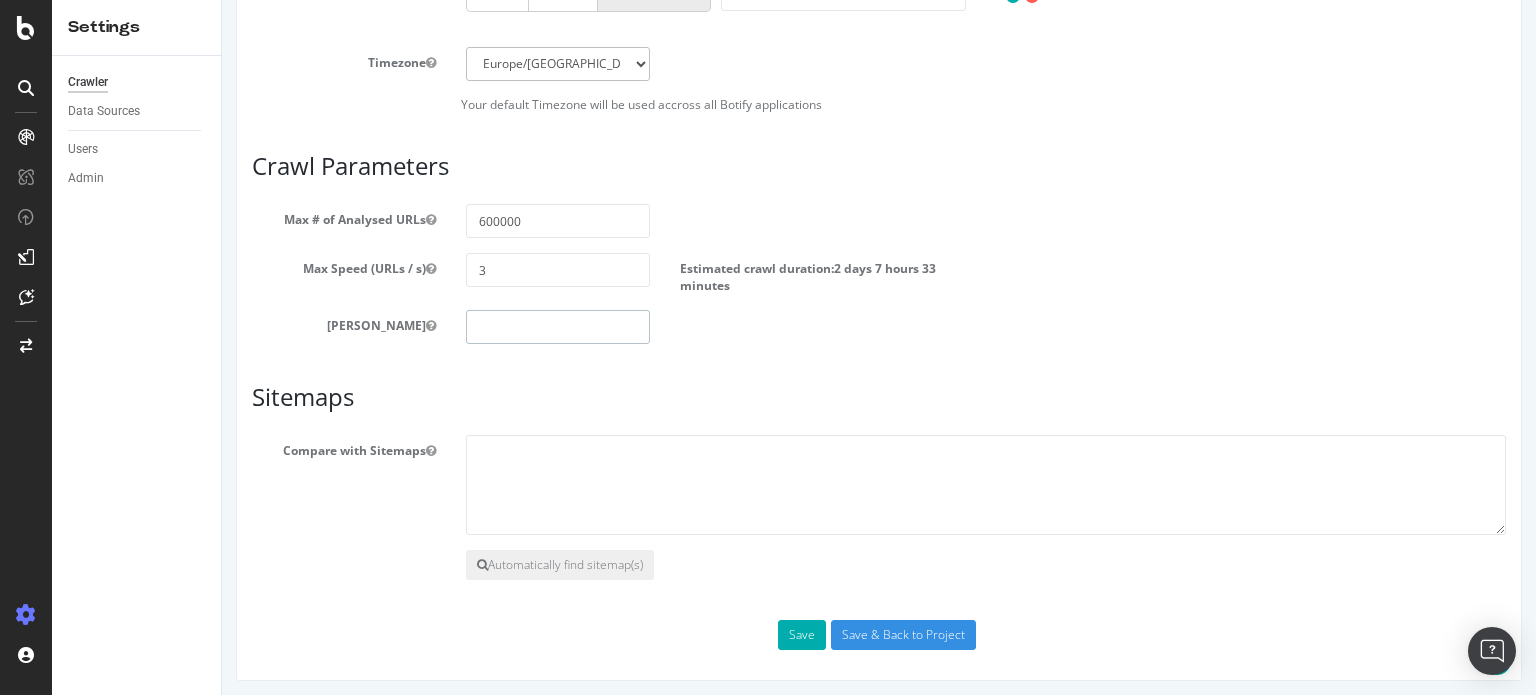 click at bounding box center (558, 327) 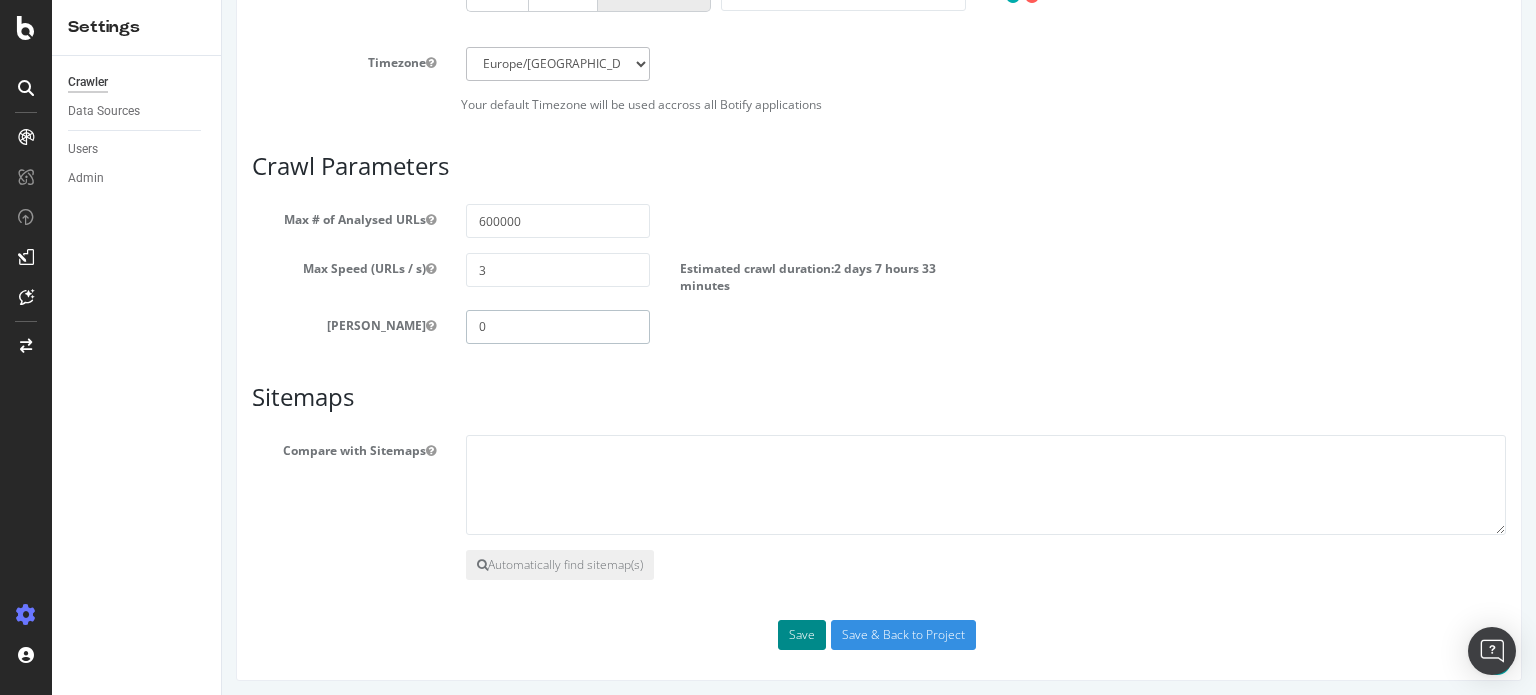 type on "0" 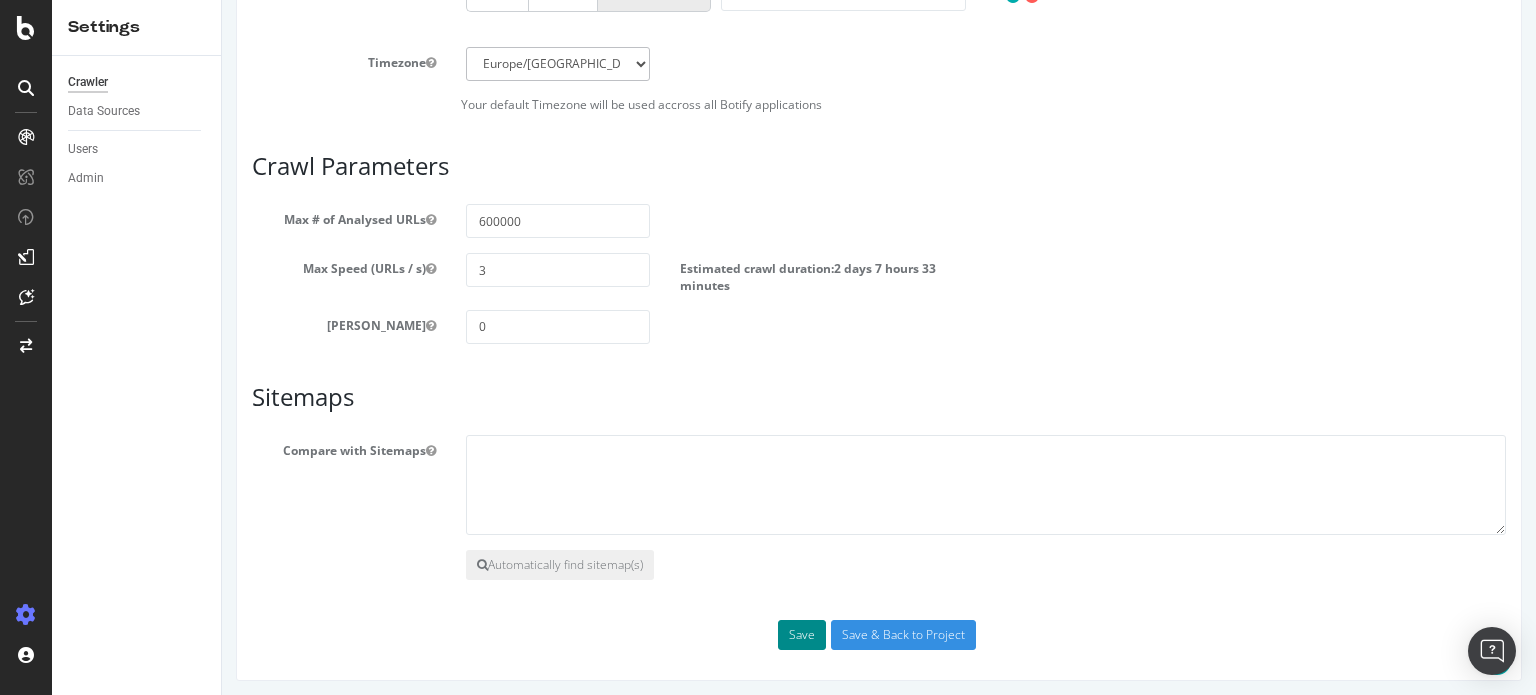click on "Save" at bounding box center [802, 635] 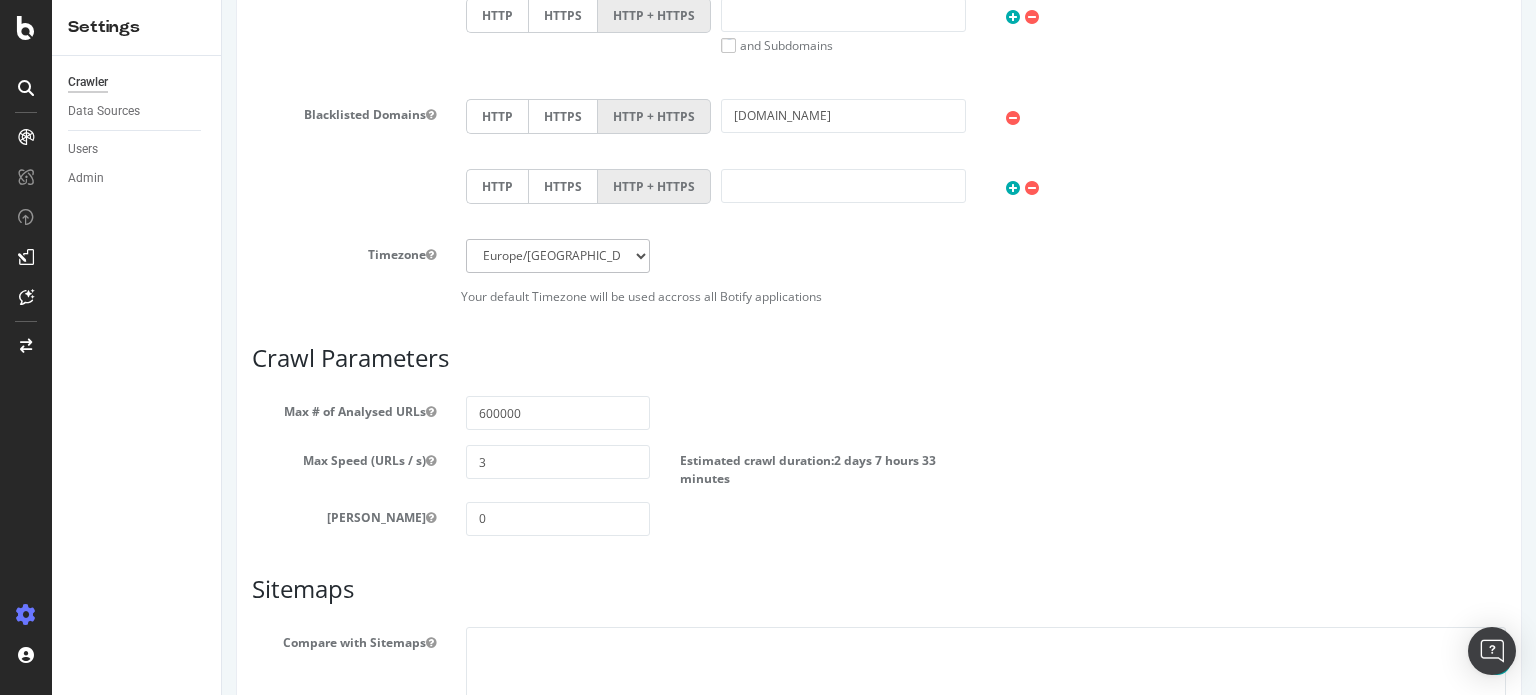 scroll, scrollTop: 1200, scrollLeft: 0, axis: vertical 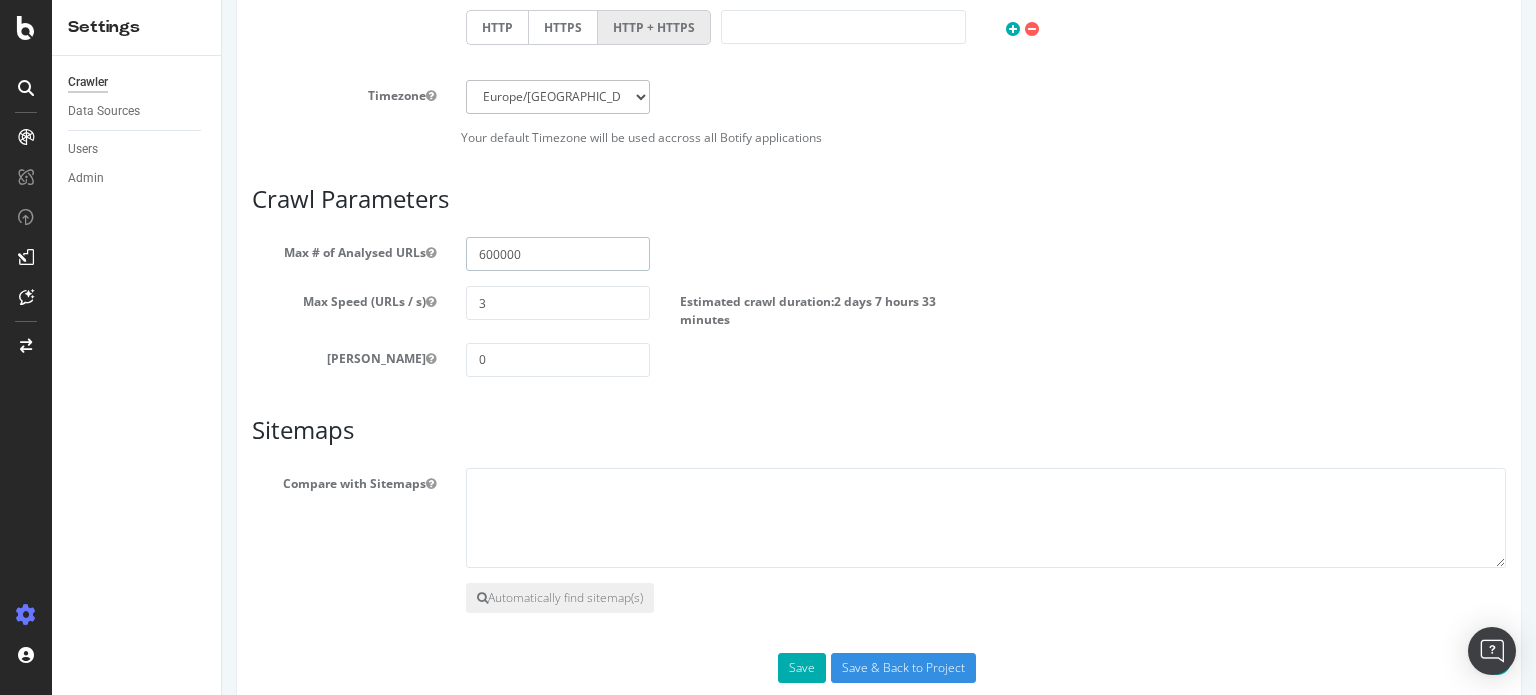 click on "600000" at bounding box center [558, 254] 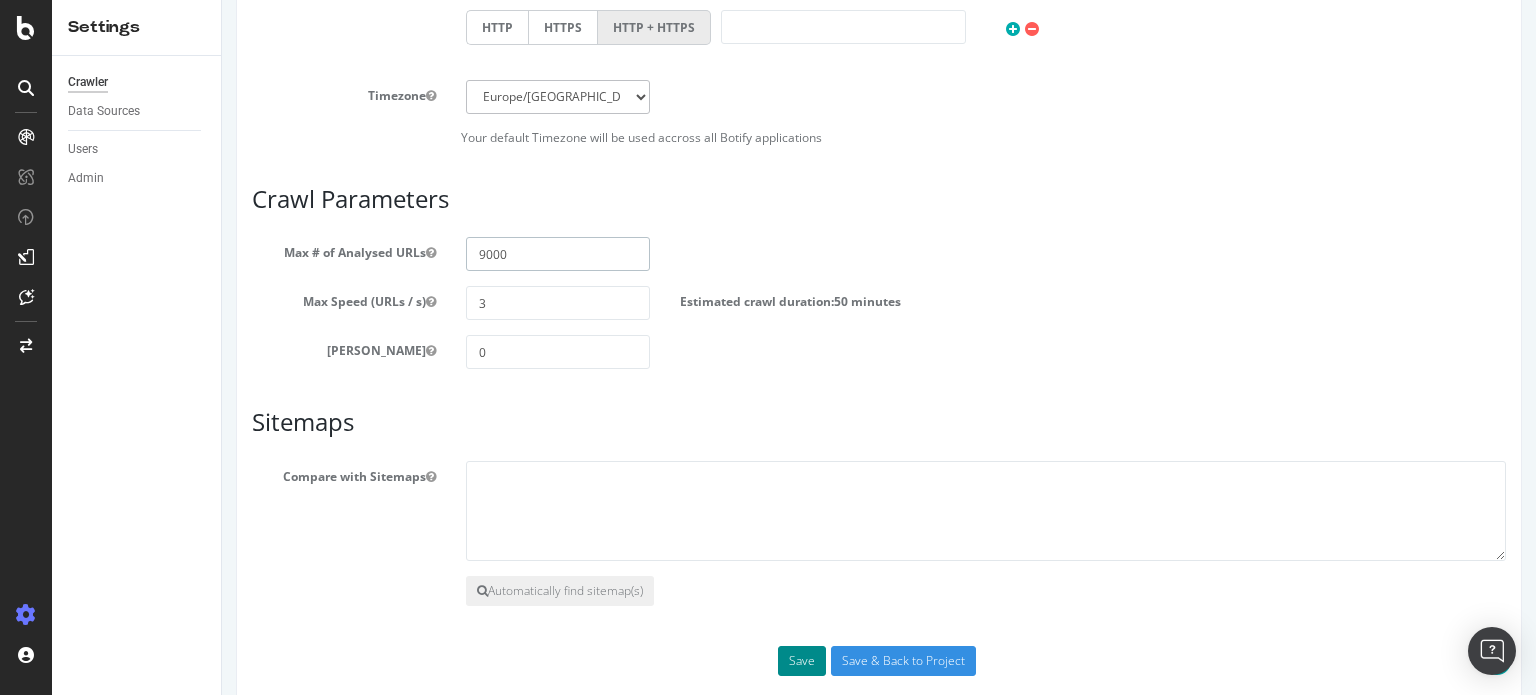 type on "9000" 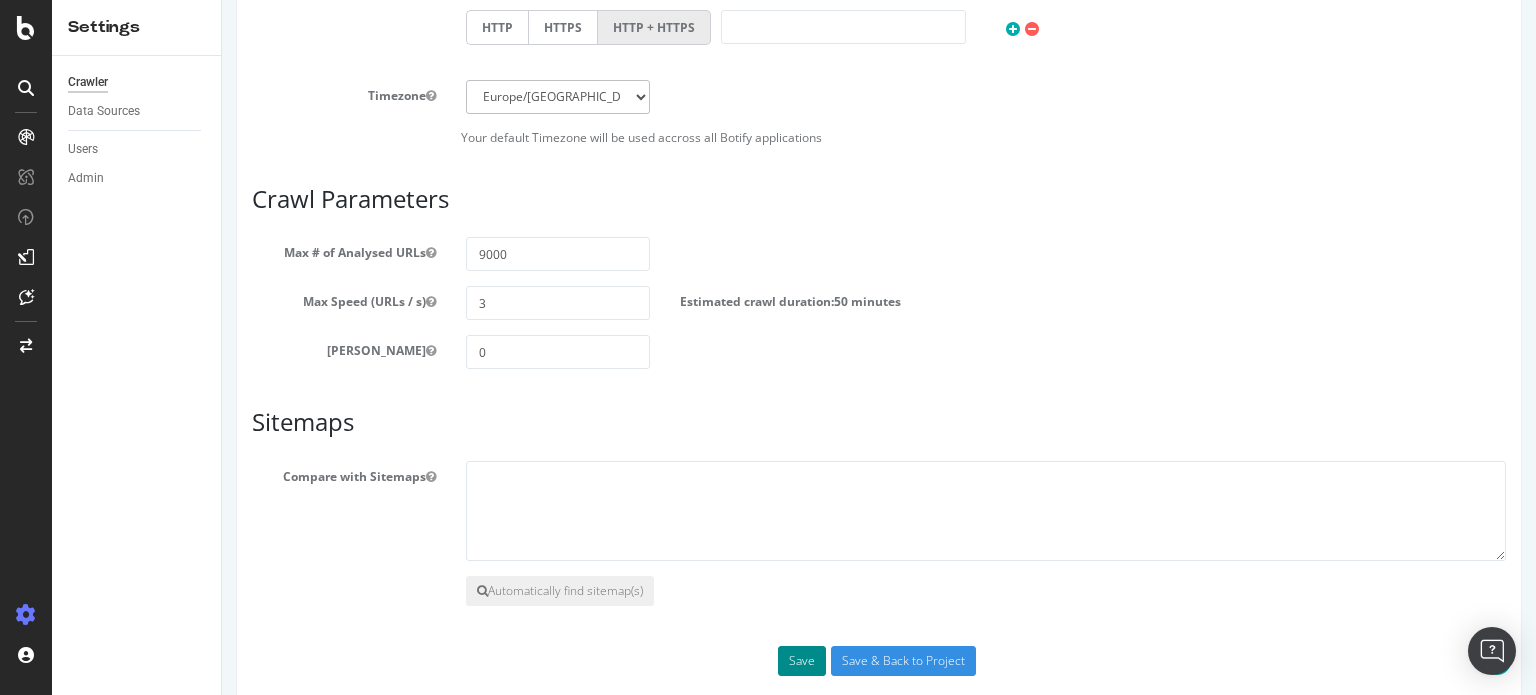 click on "Save" at bounding box center [802, 661] 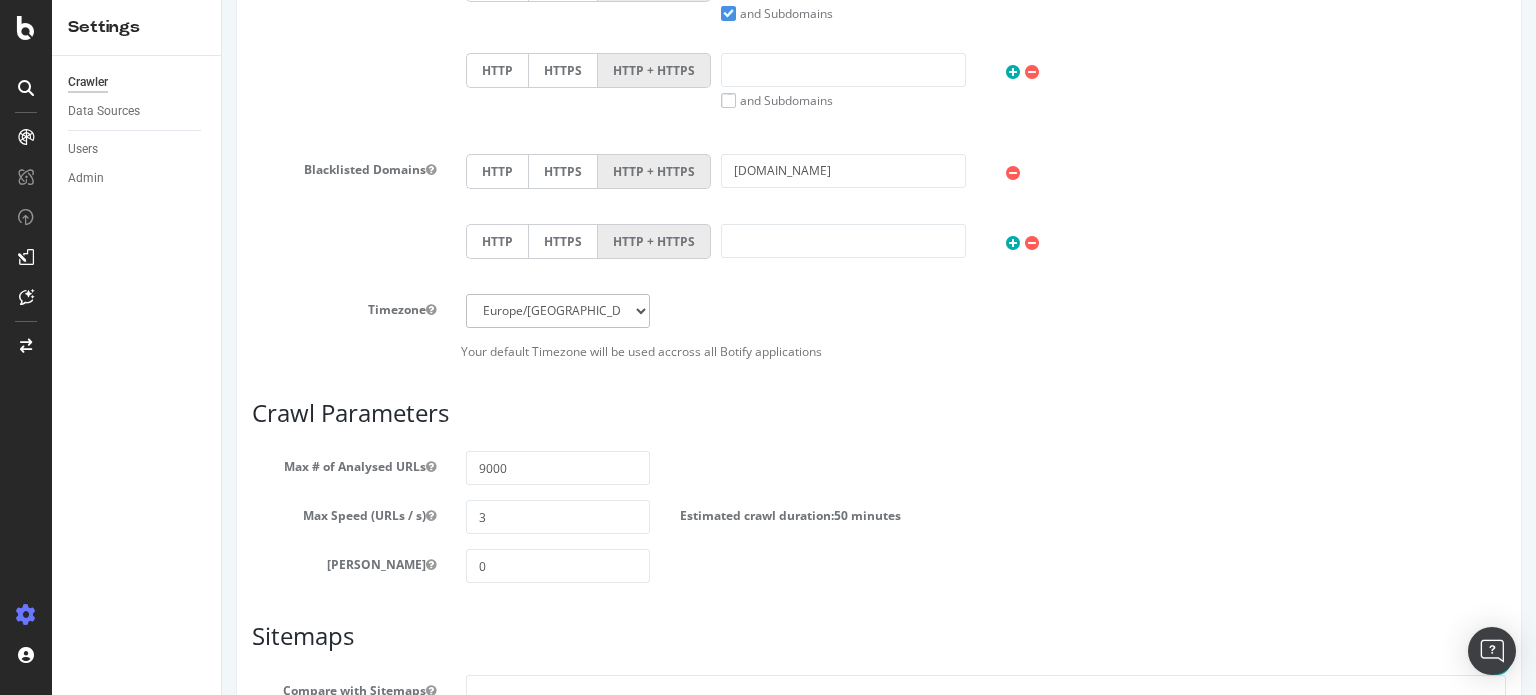 scroll, scrollTop: 1200, scrollLeft: 0, axis: vertical 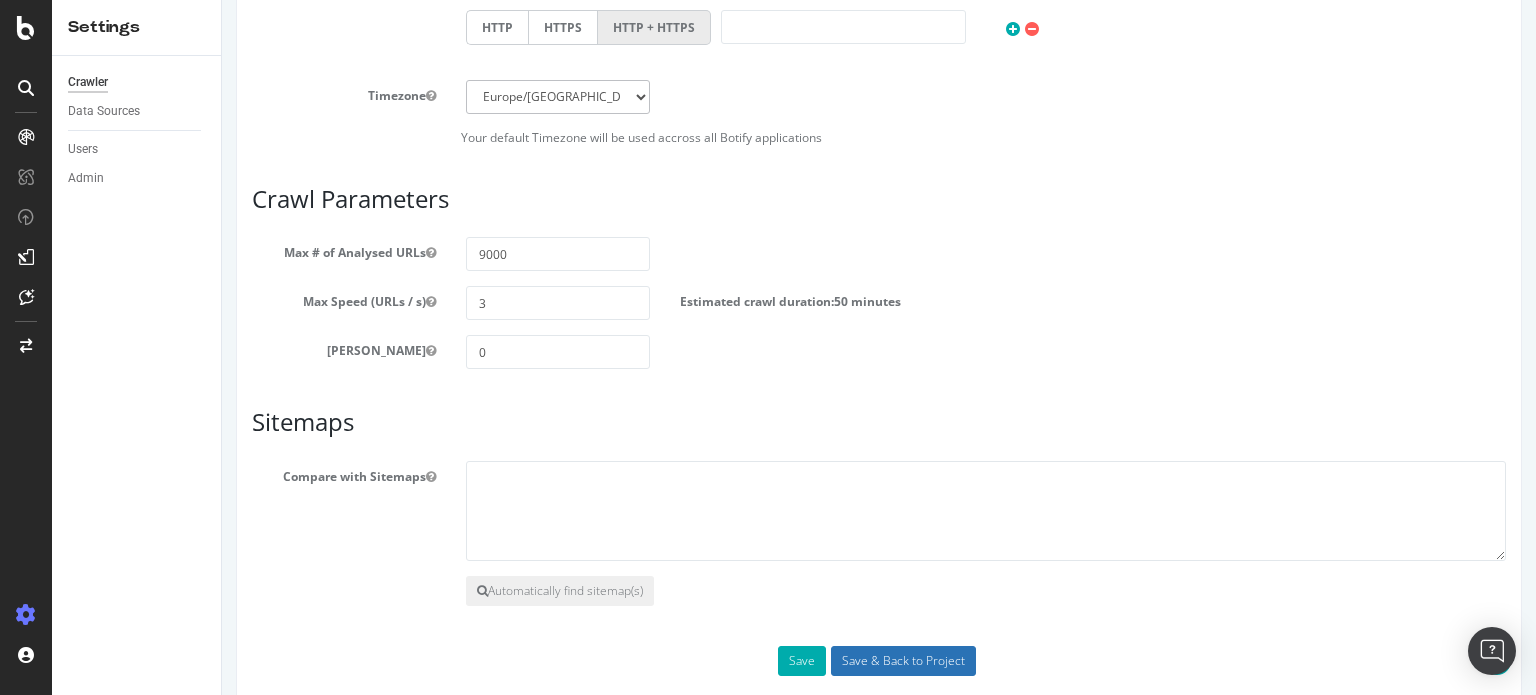 click on "Save & Back to Project" at bounding box center [903, 661] 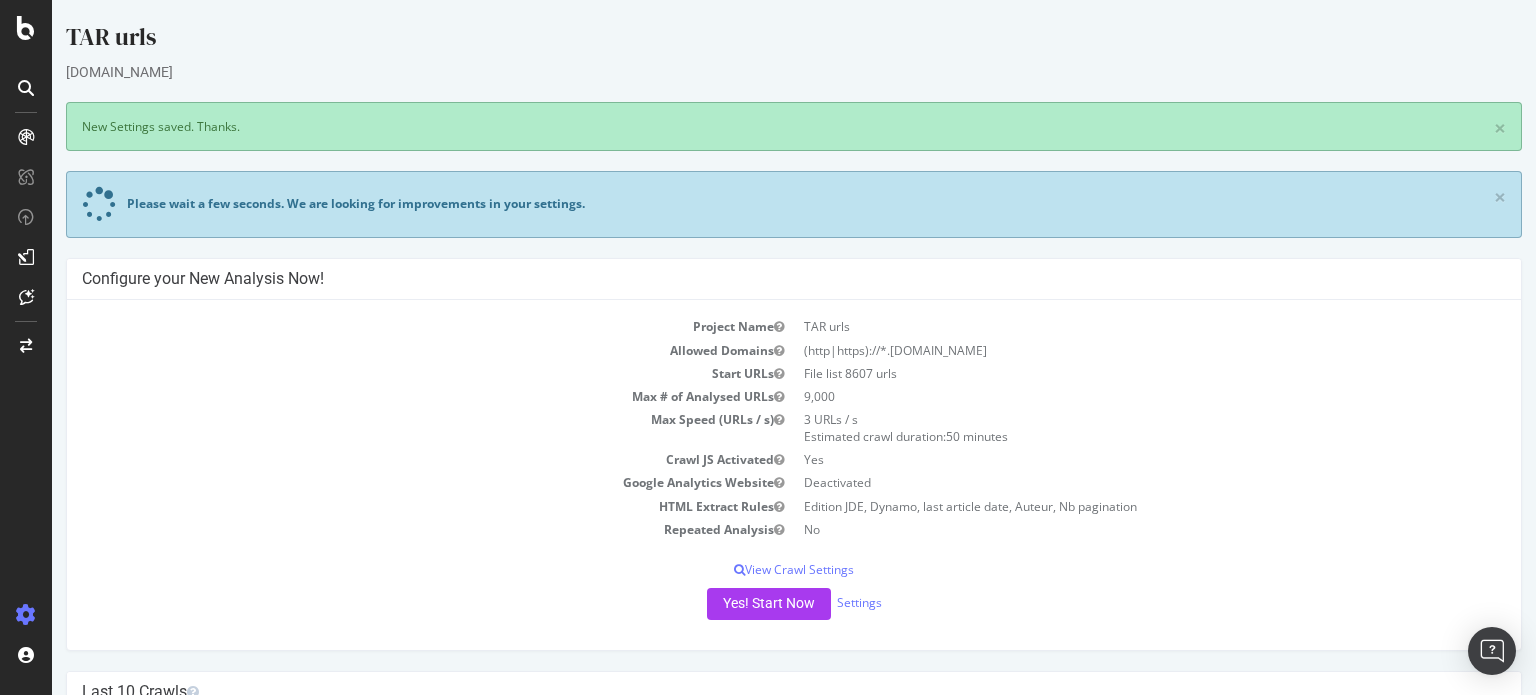 scroll, scrollTop: 0, scrollLeft: 0, axis: both 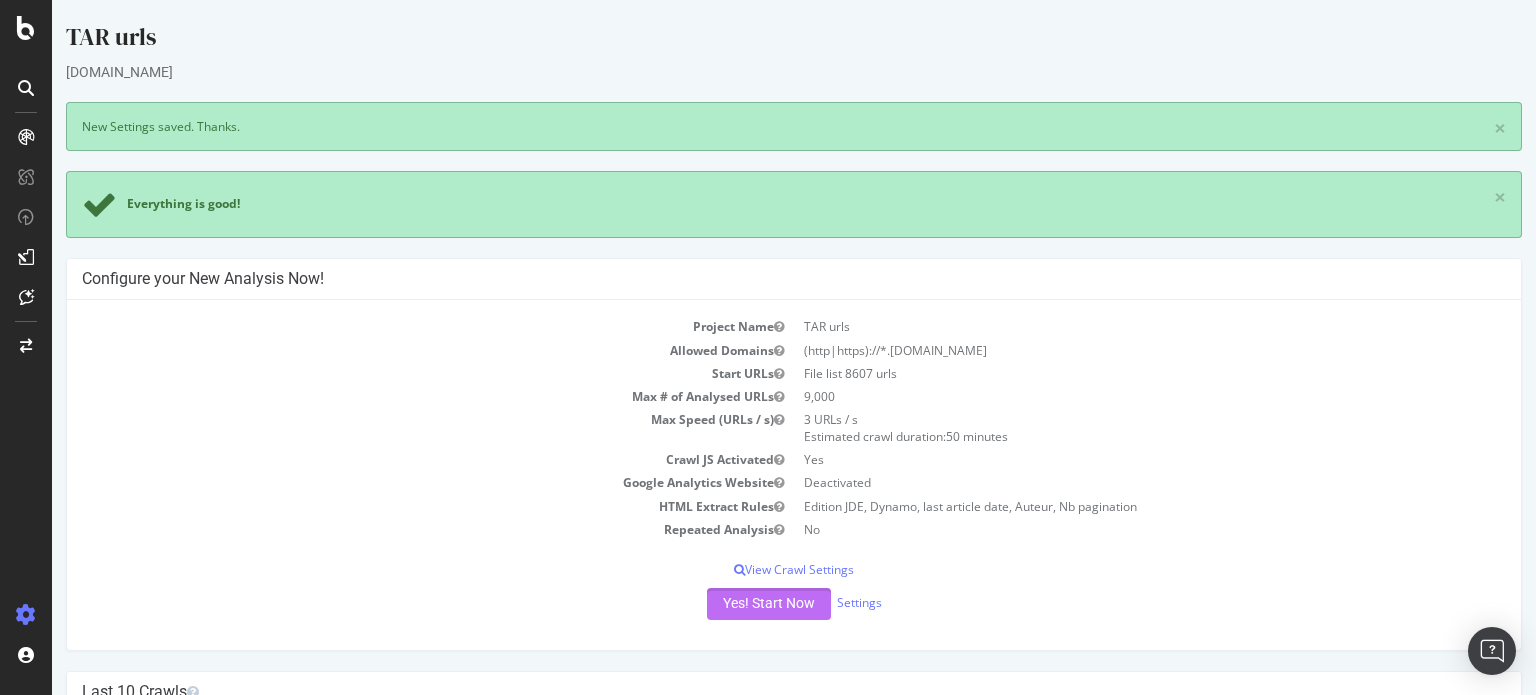 click on "Yes! Start Now" at bounding box center [769, 604] 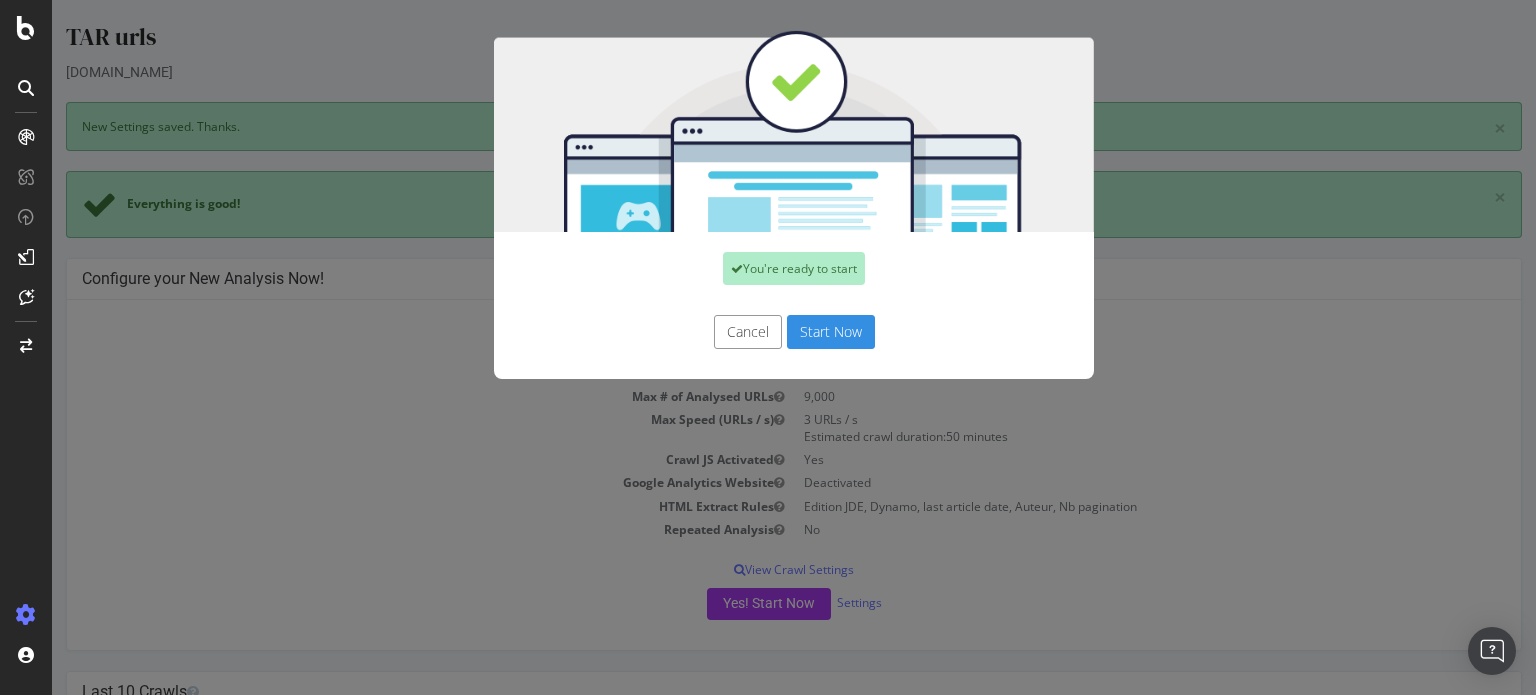 click on "Start Now" at bounding box center [831, 332] 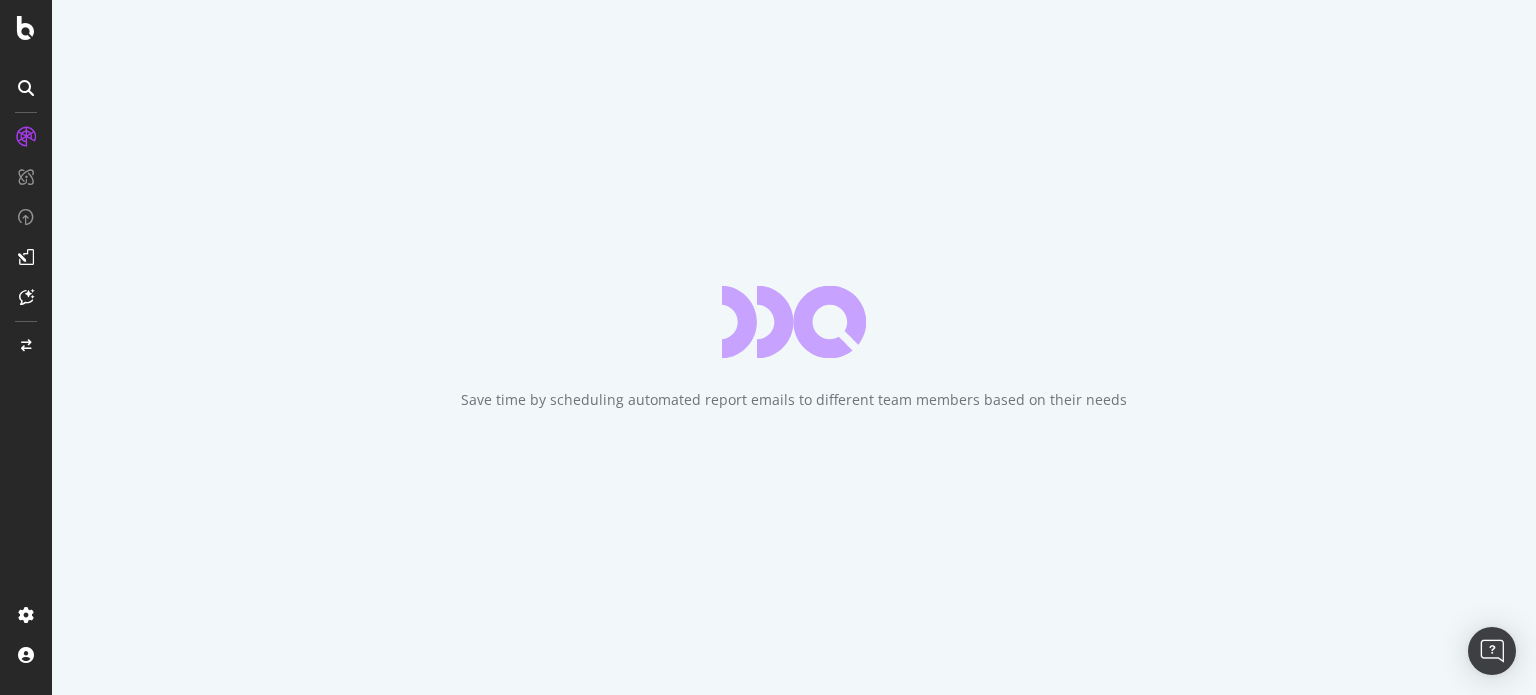 scroll, scrollTop: 0, scrollLeft: 0, axis: both 